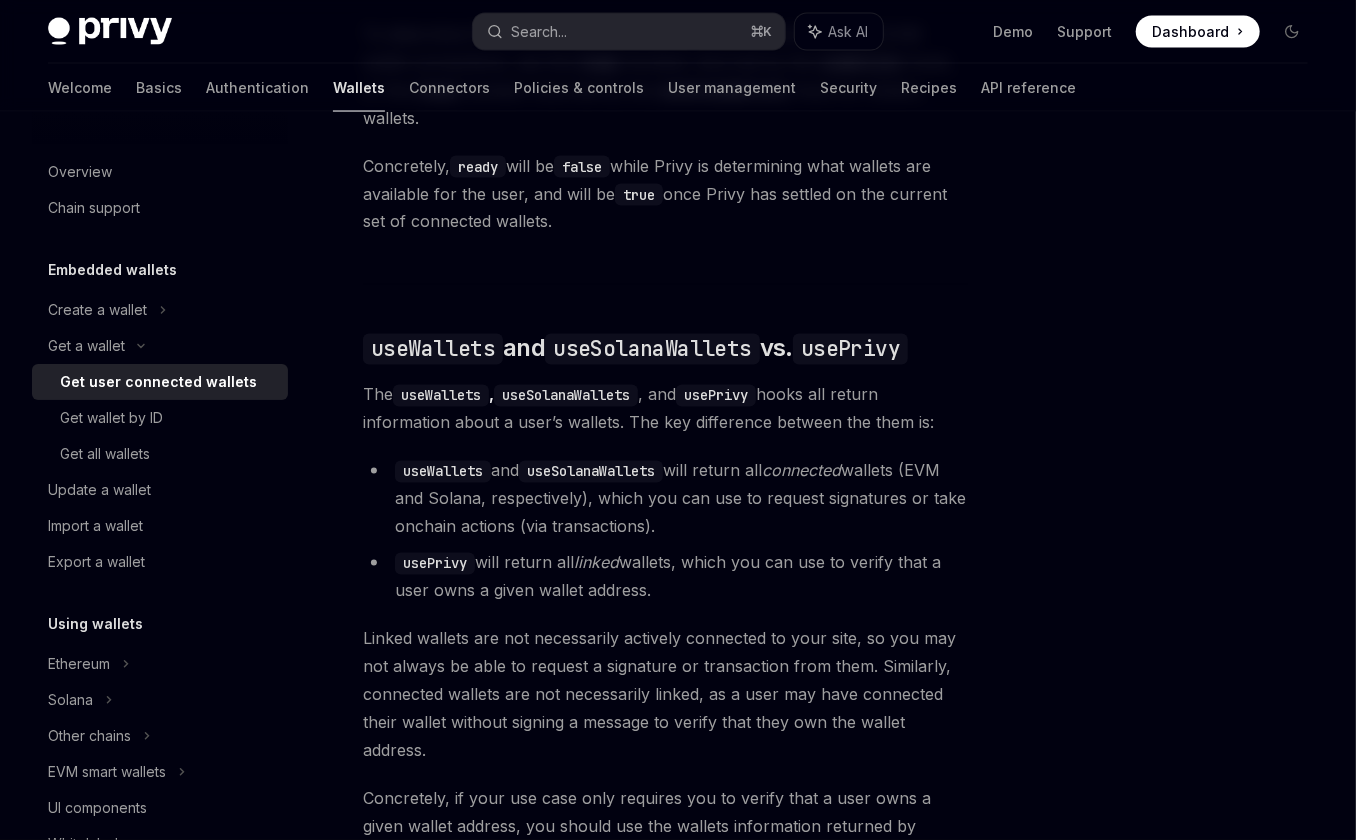 scroll, scrollTop: 1325, scrollLeft: 0, axis: vertical 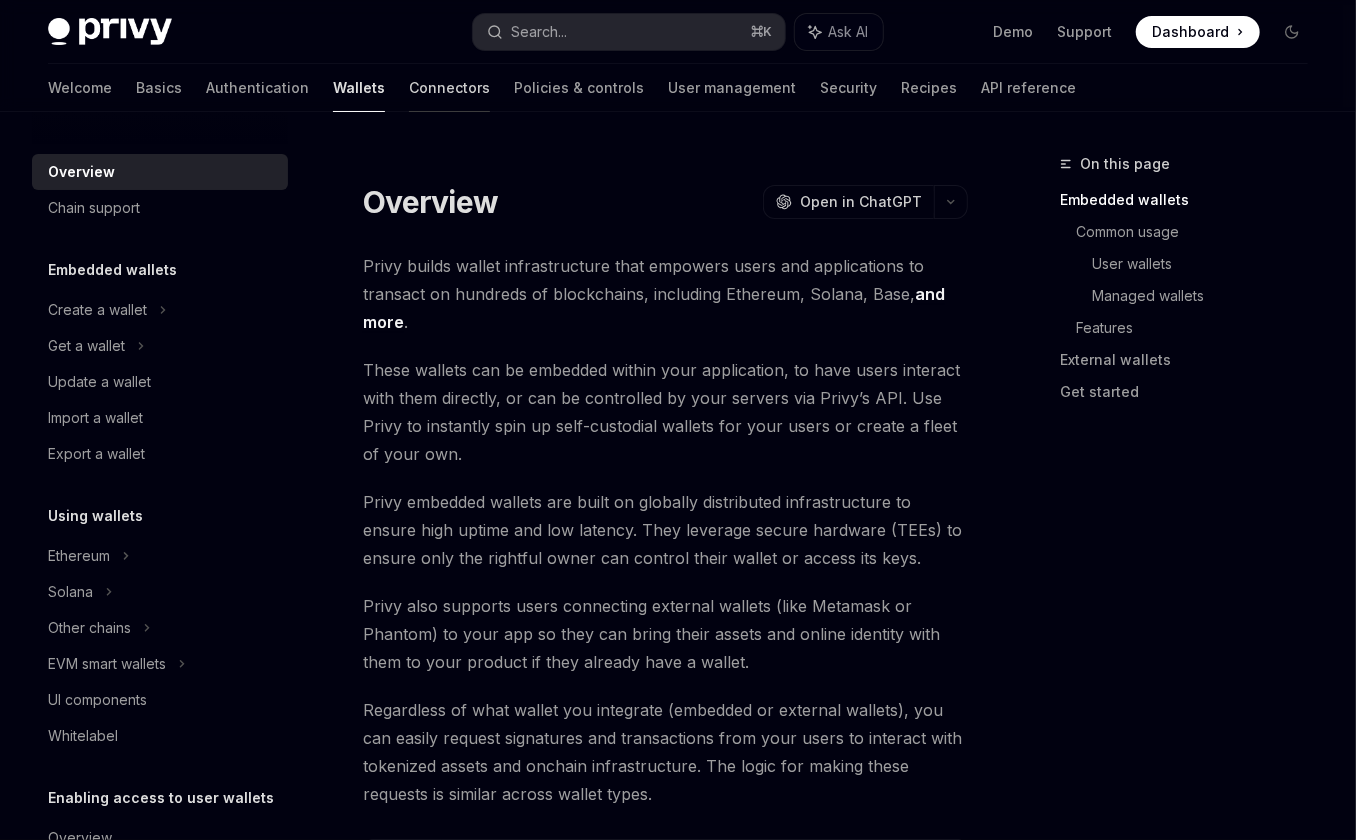 click on "Connectors" at bounding box center [449, 88] 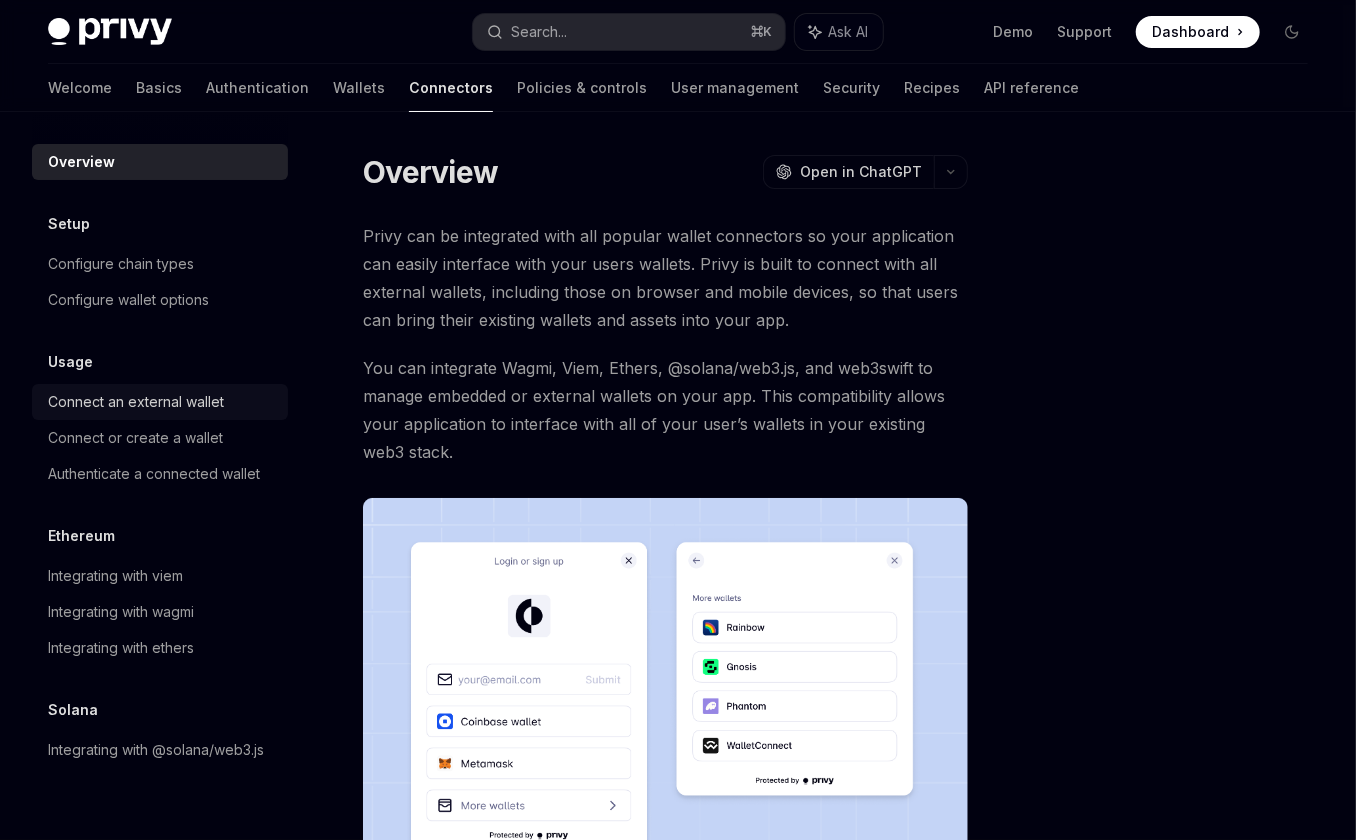 scroll, scrollTop: 16, scrollLeft: 0, axis: vertical 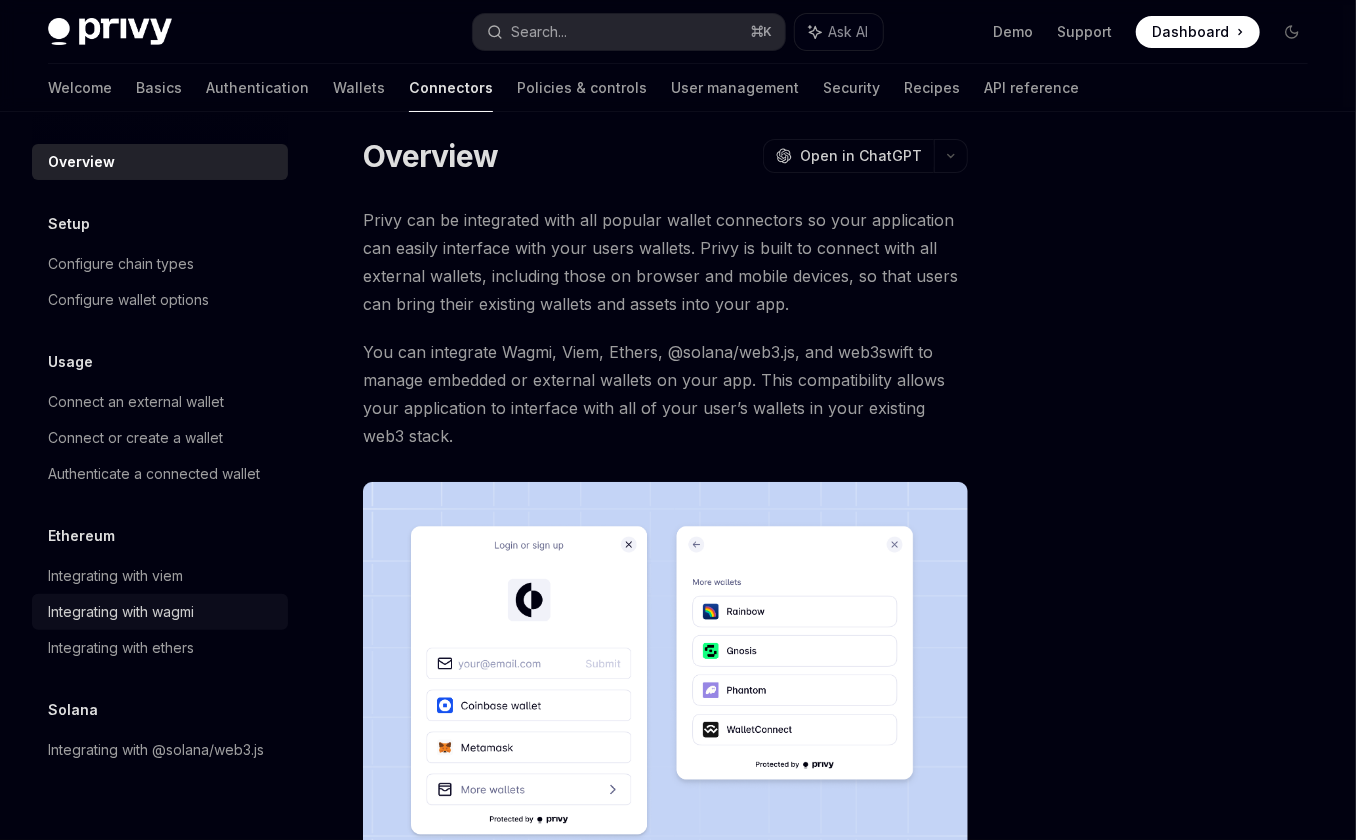 click on "Integrating with wagmi" at bounding box center [121, 612] 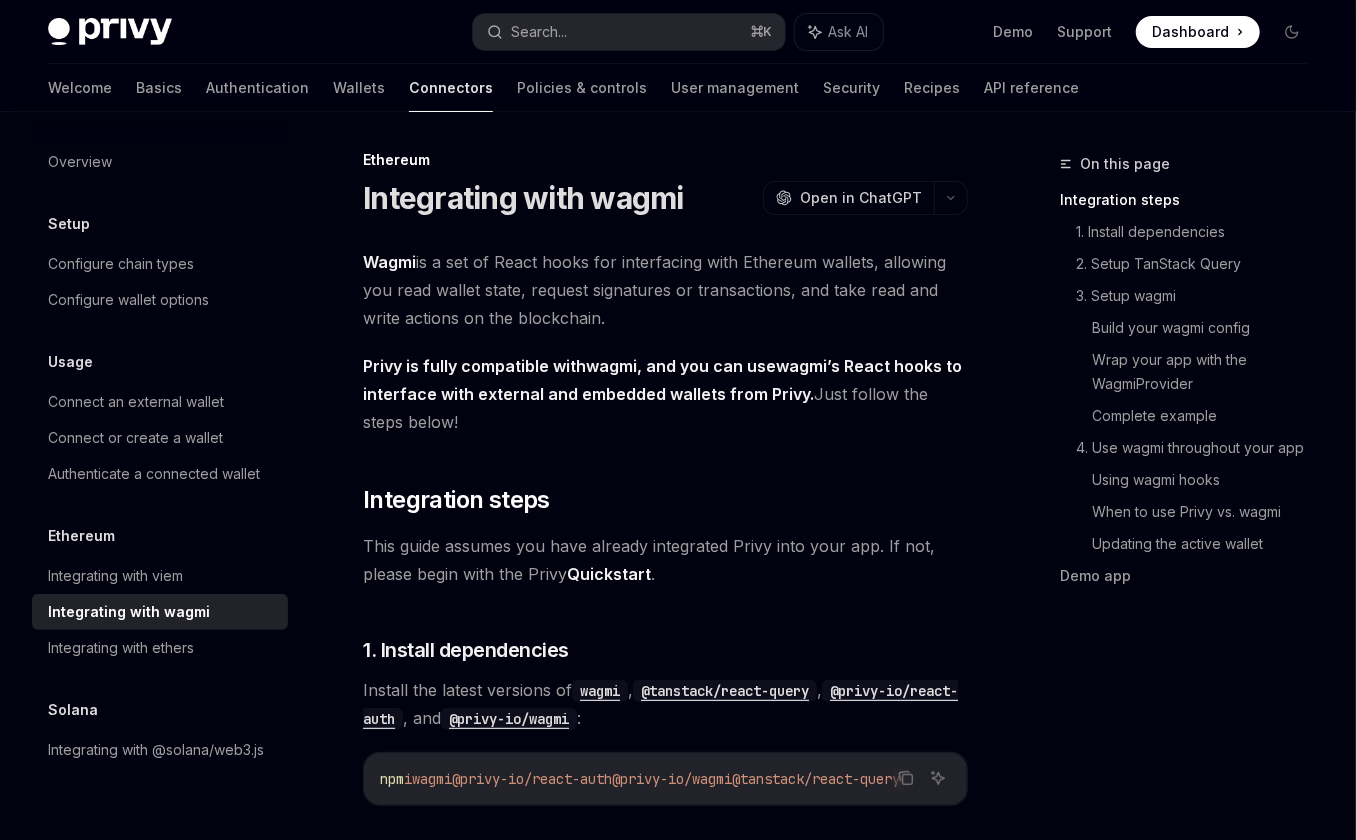scroll, scrollTop: 0, scrollLeft: 0, axis: both 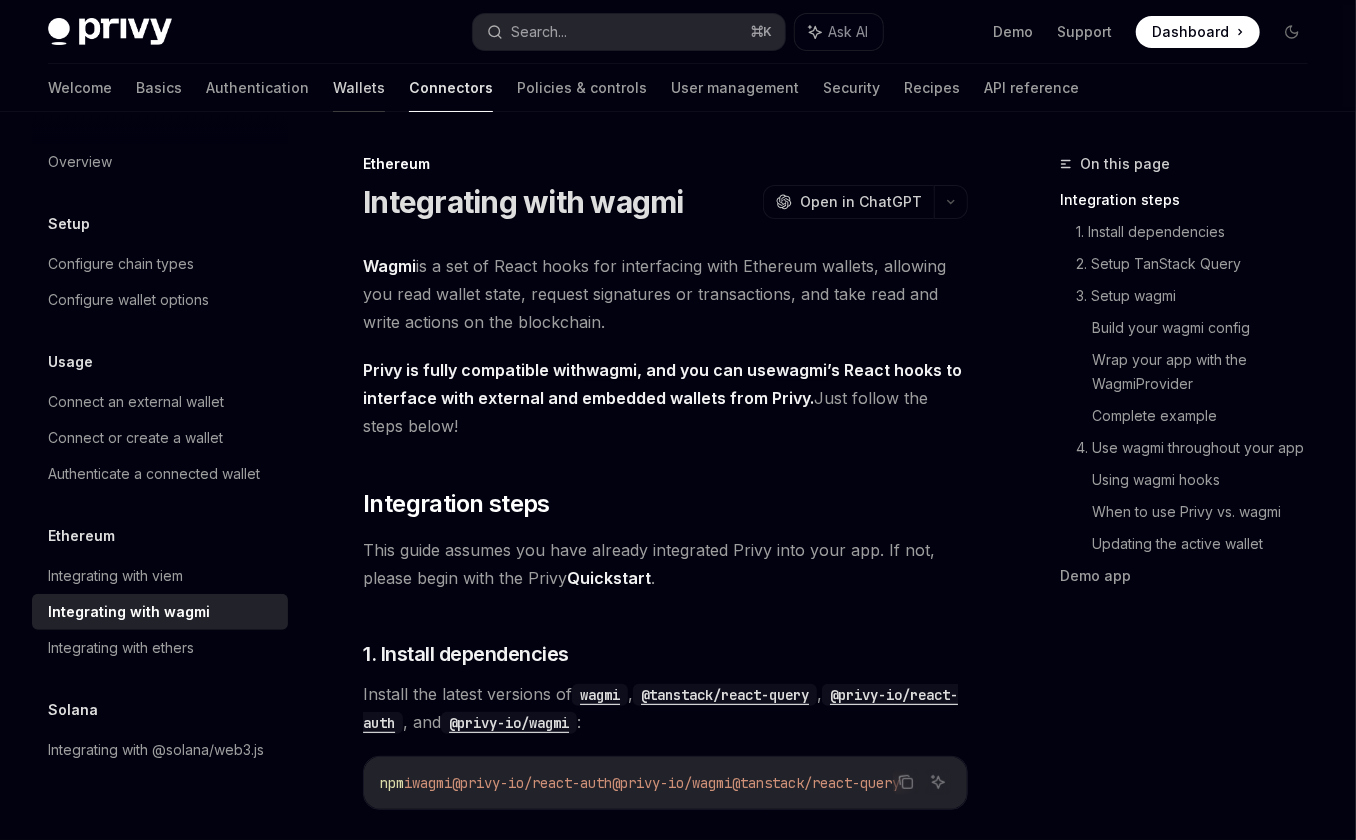click on "Wallets" at bounding box center [359, 88] 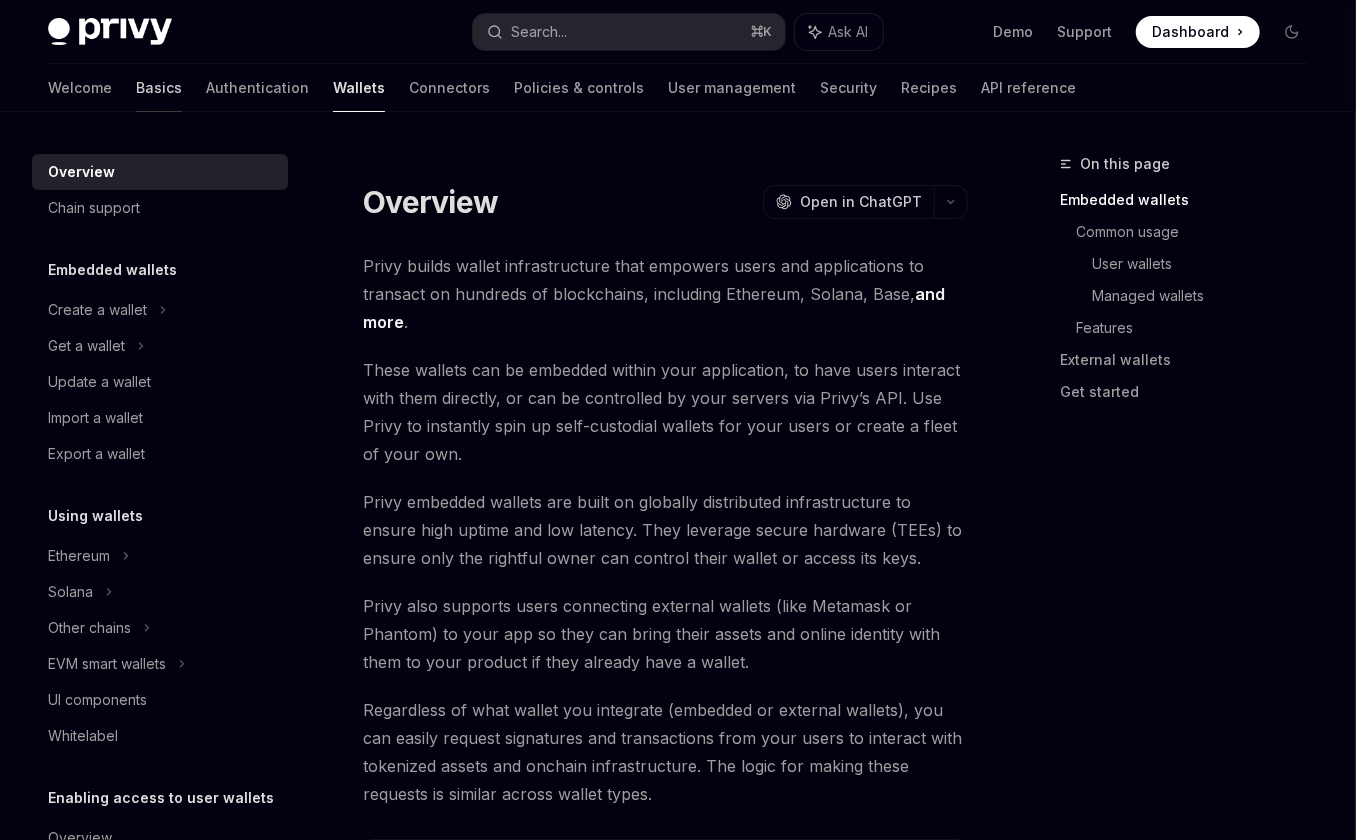 click on "Basics" at bounding box center [159, 88] 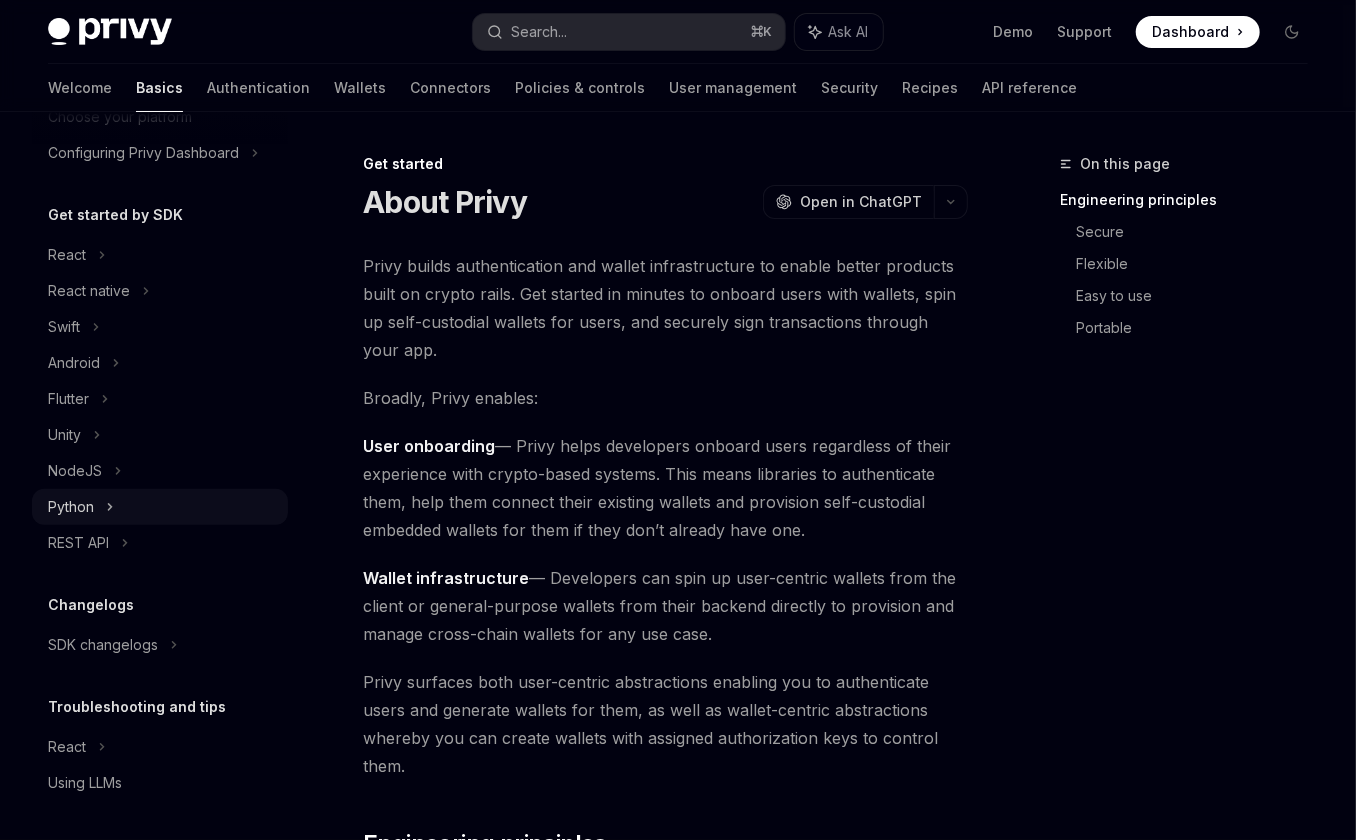 scroll, scrollTop: 0, scrollLeft: 0, axis: both 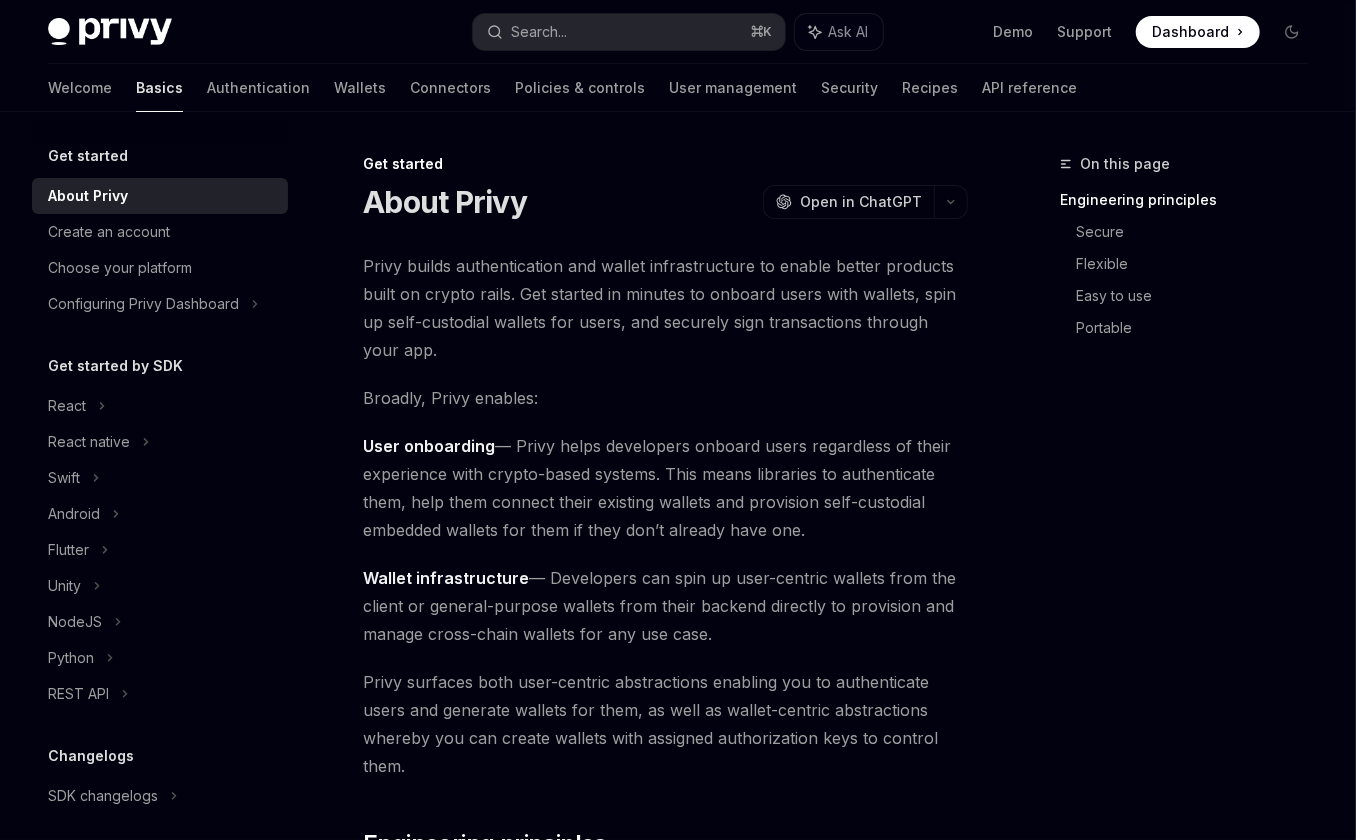 click on "Welcome Basics Authentication Wallets Connectors Policies & controls User management Security Recipes API reference" at bounding box center (562, 88) 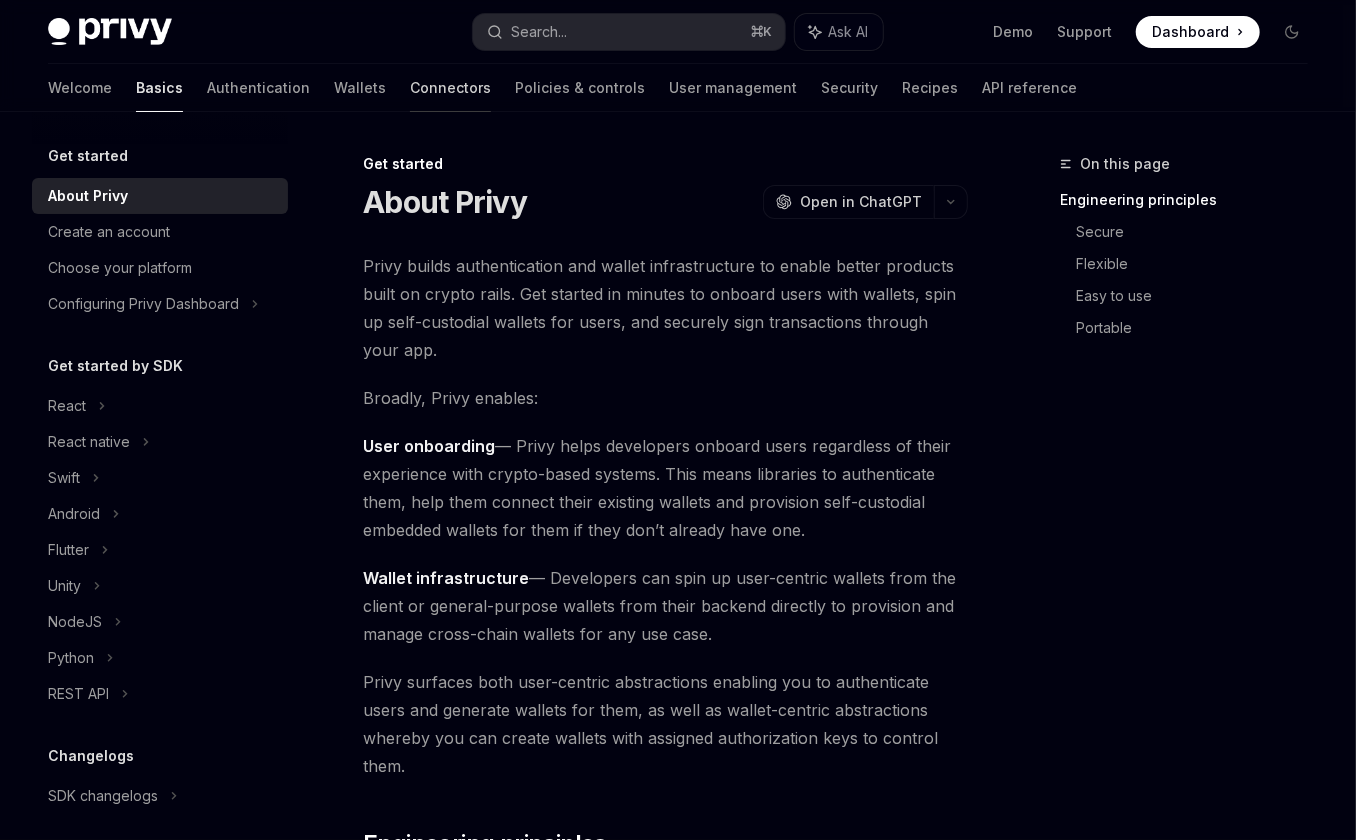 click on "Connectors" at bounding box center [450, 88] 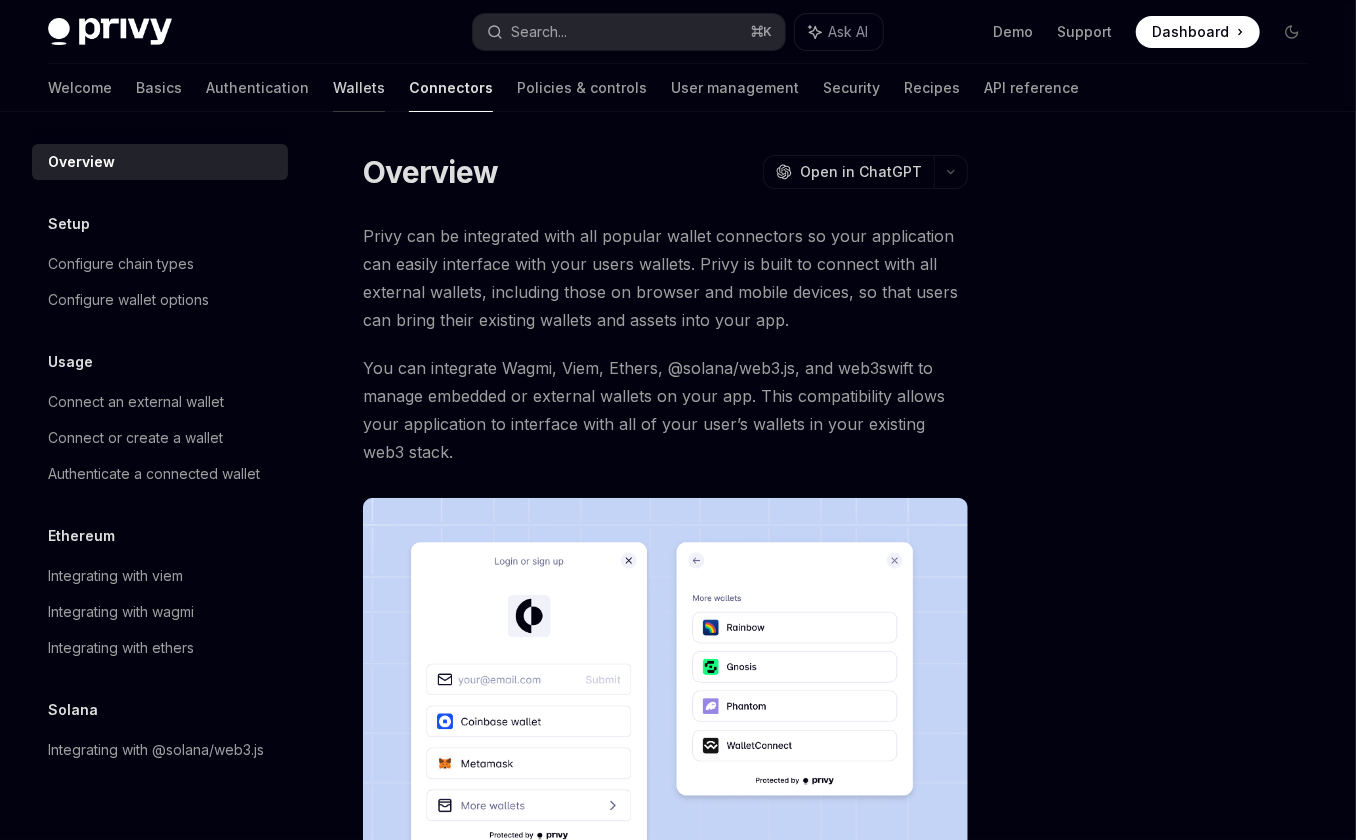 click on "Wallets" at bounding box center [359, 88] 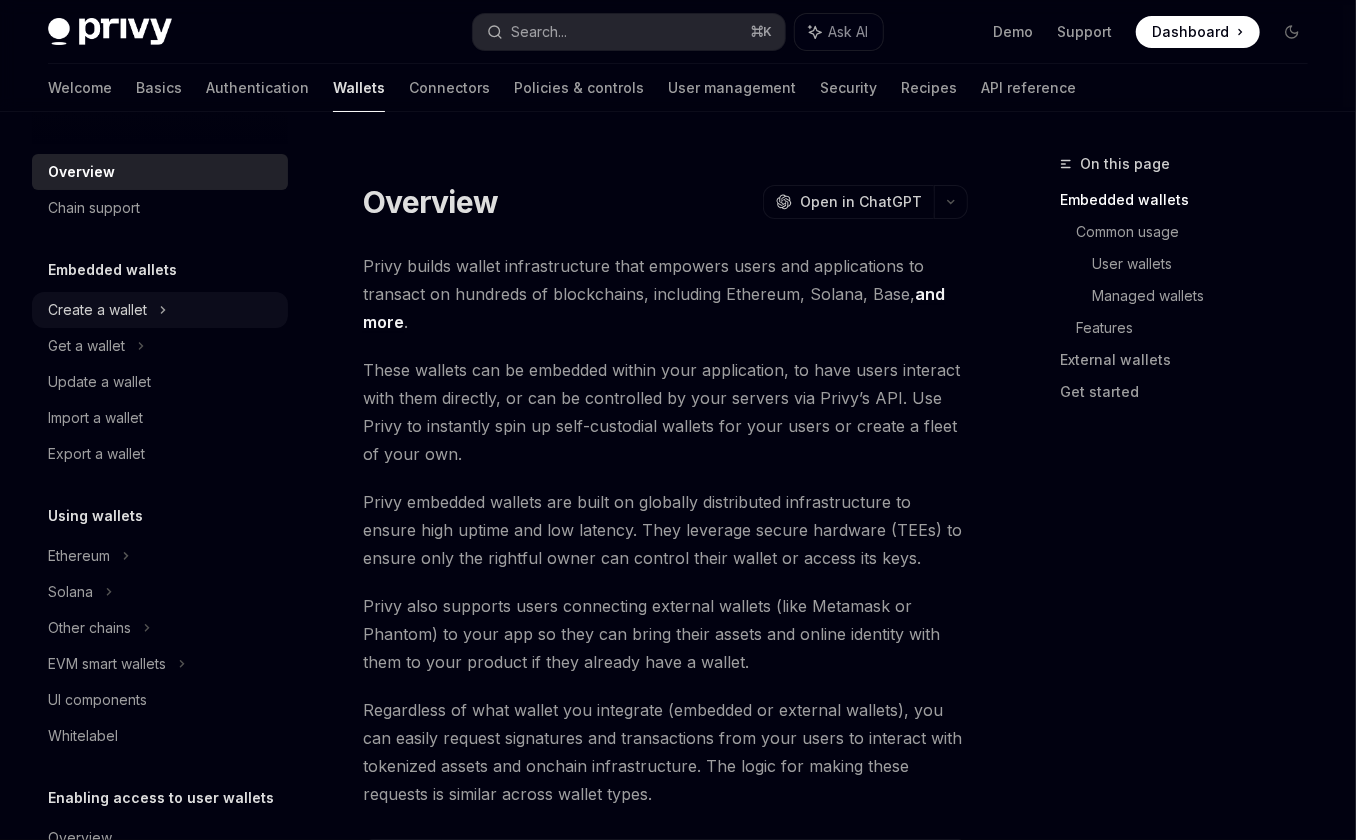 click 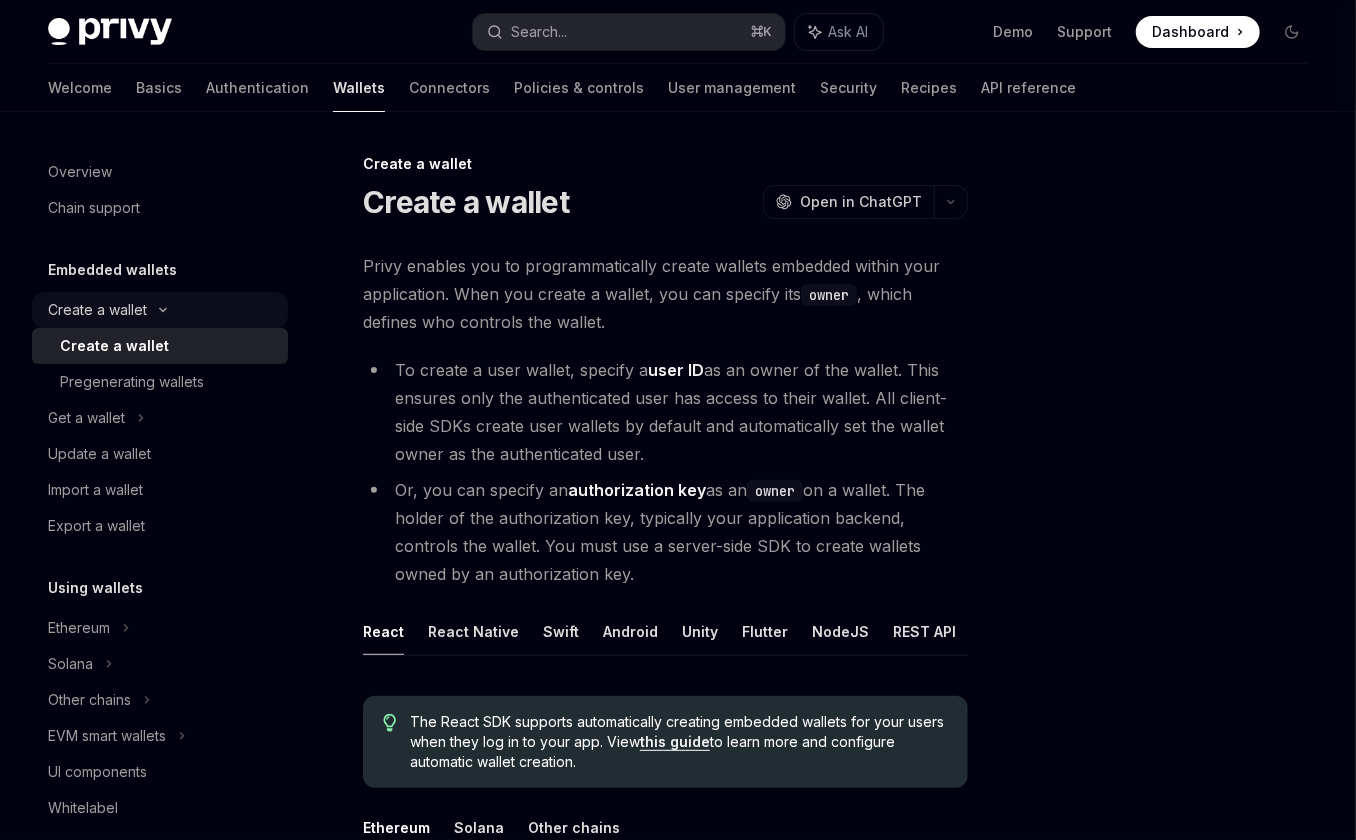 click on "Create a wallet" at bounding box center [160, 310] 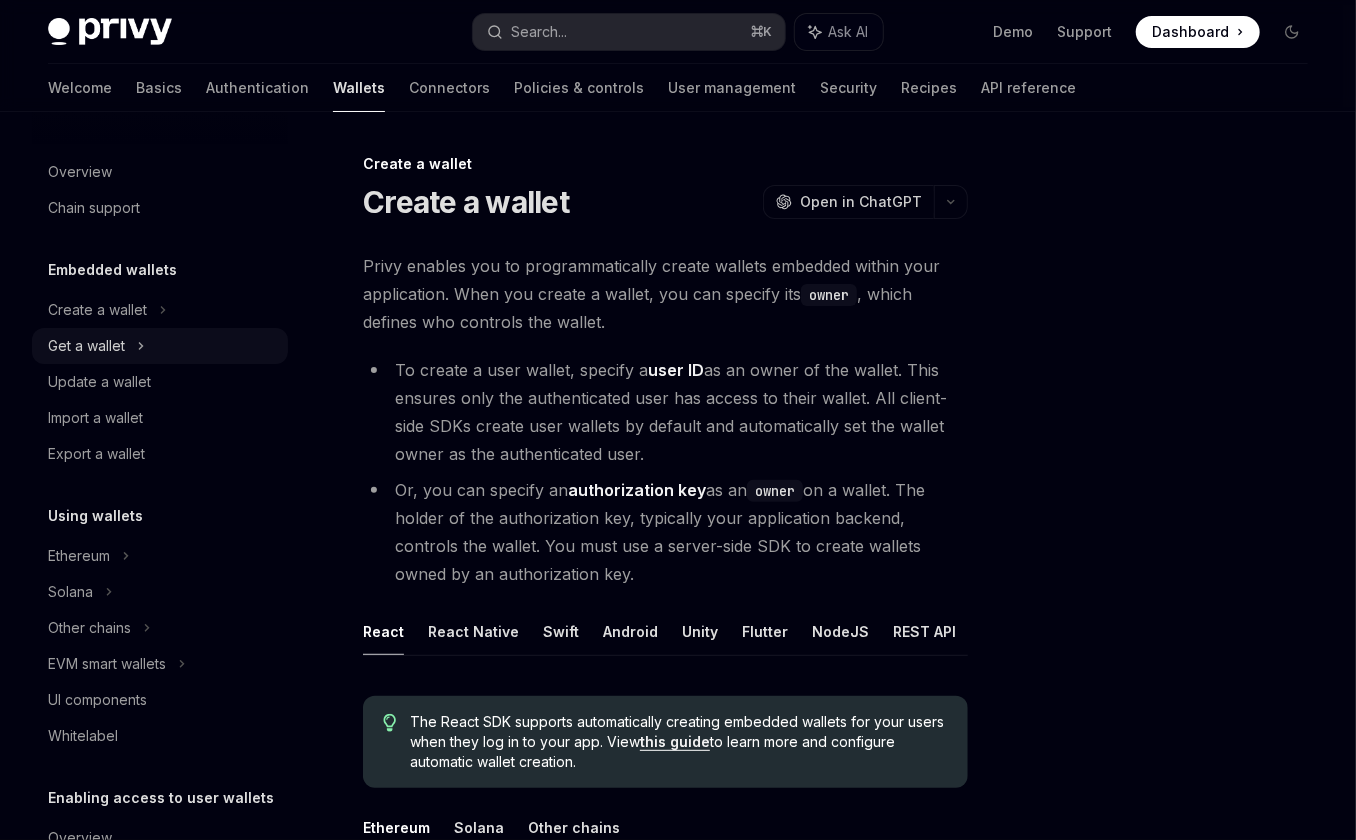 click on "Get a wallet" at bounding box center [160, 346] 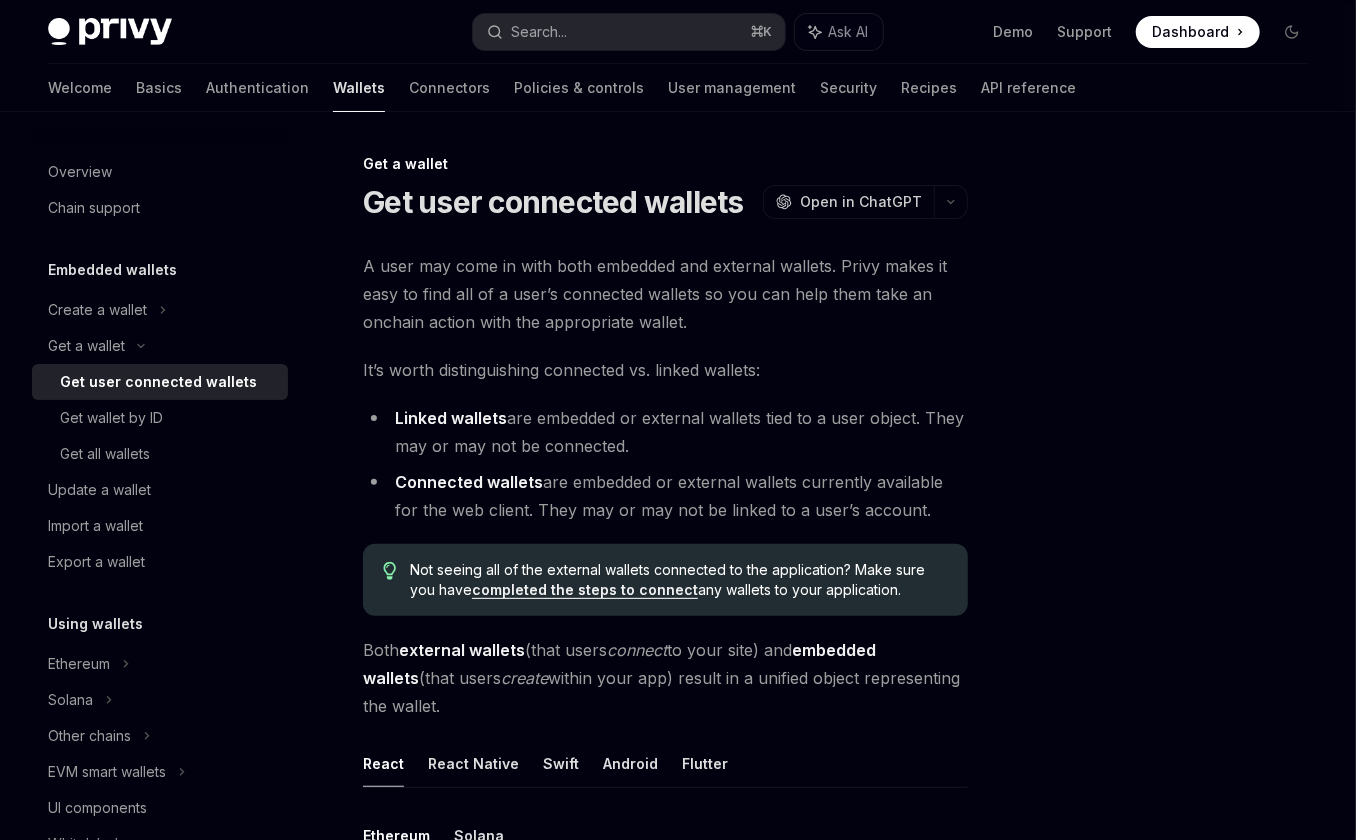 click on "Get user connected wallets" at bounding box center [160, 382] 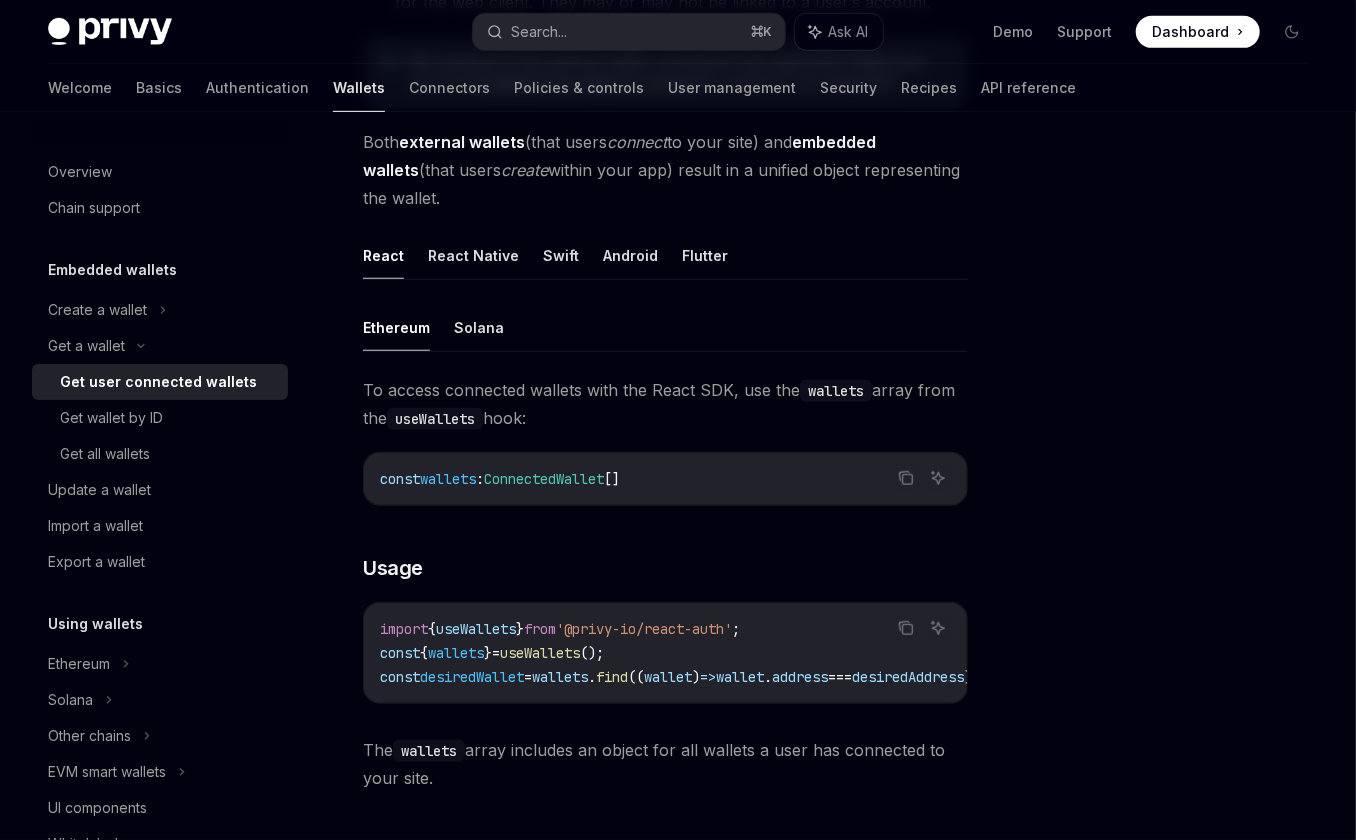scroll, scrollTop: 506, scrollLeft: 0, axis: vertical 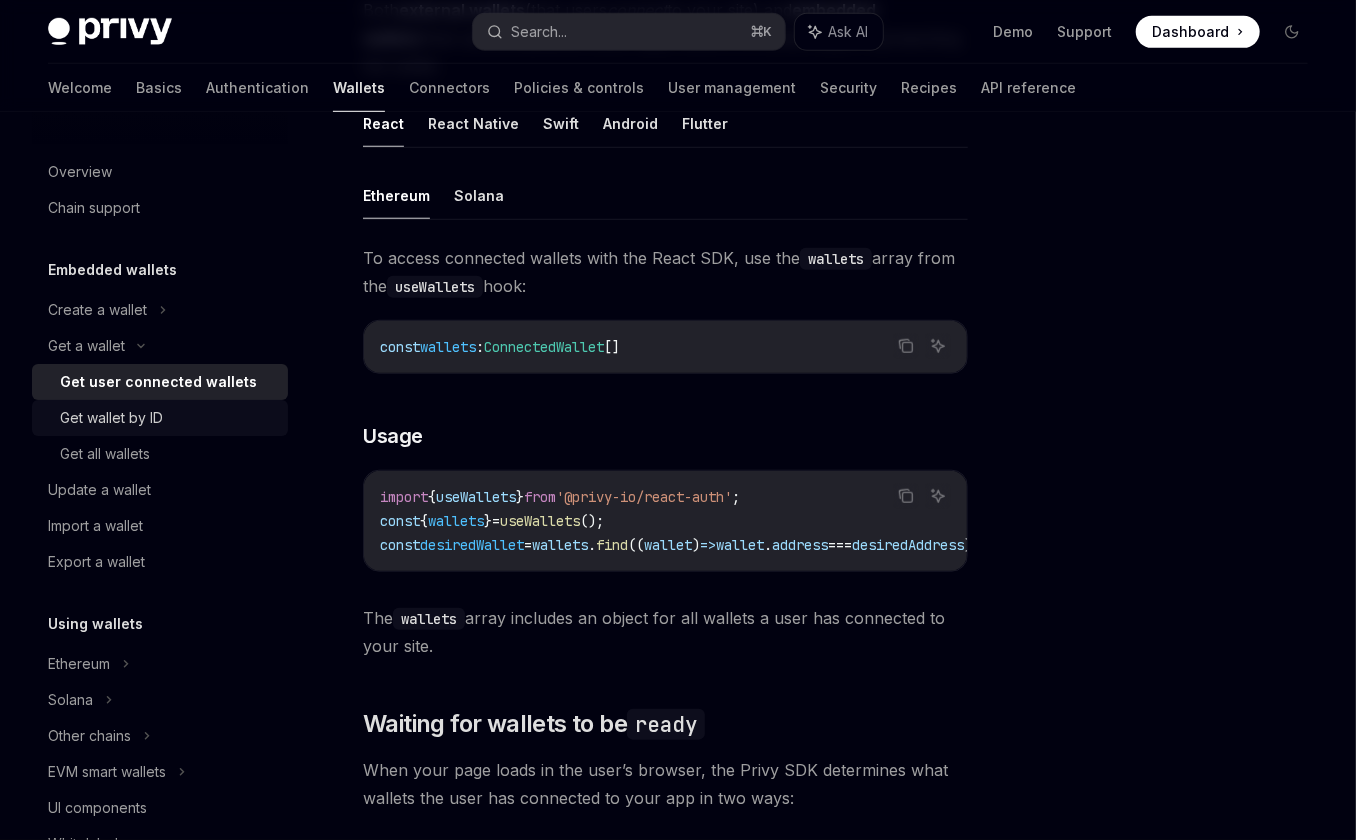click on "Get wallet by ID" at bounding box center [111, 418] 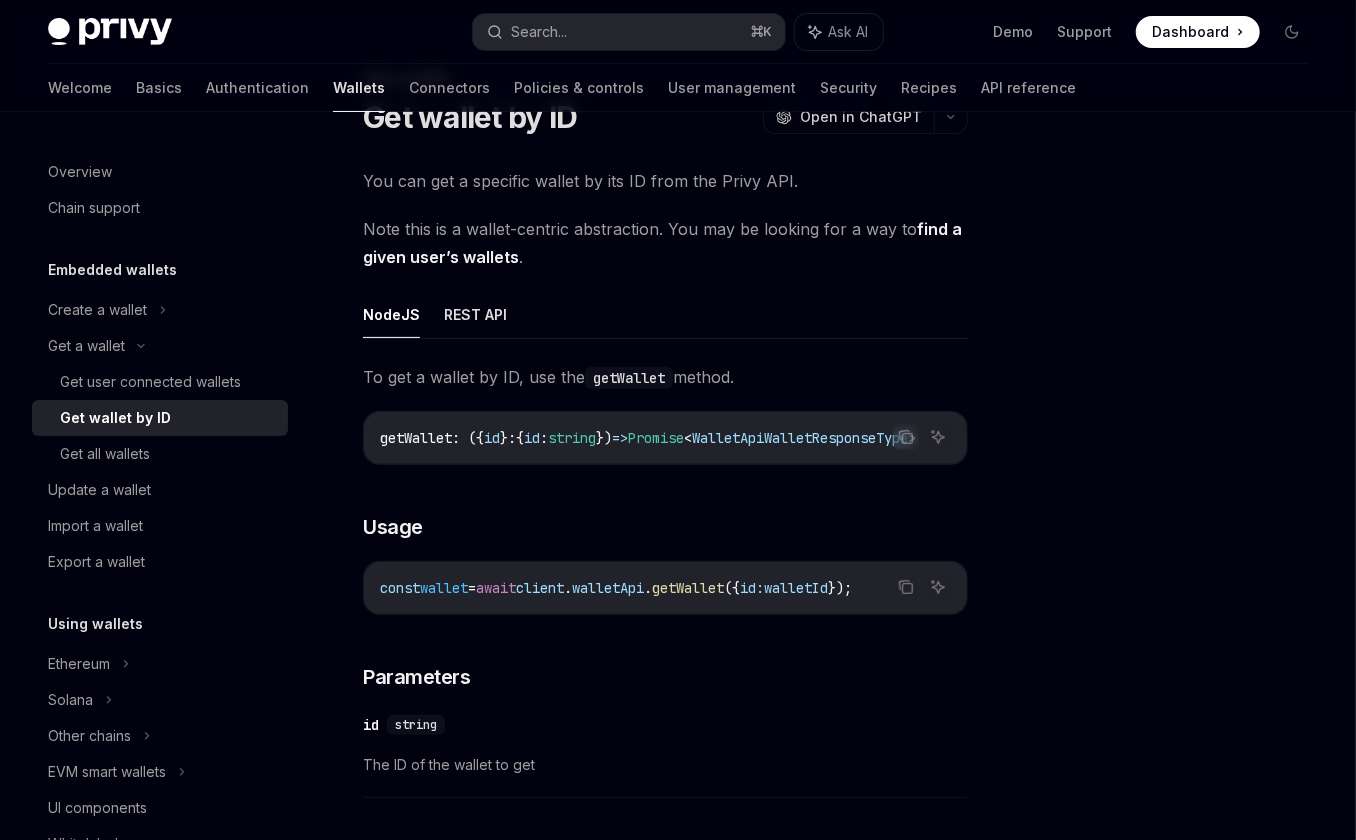 scroll, scrollTop: 87, scrollLeft: 0, axis: vertical 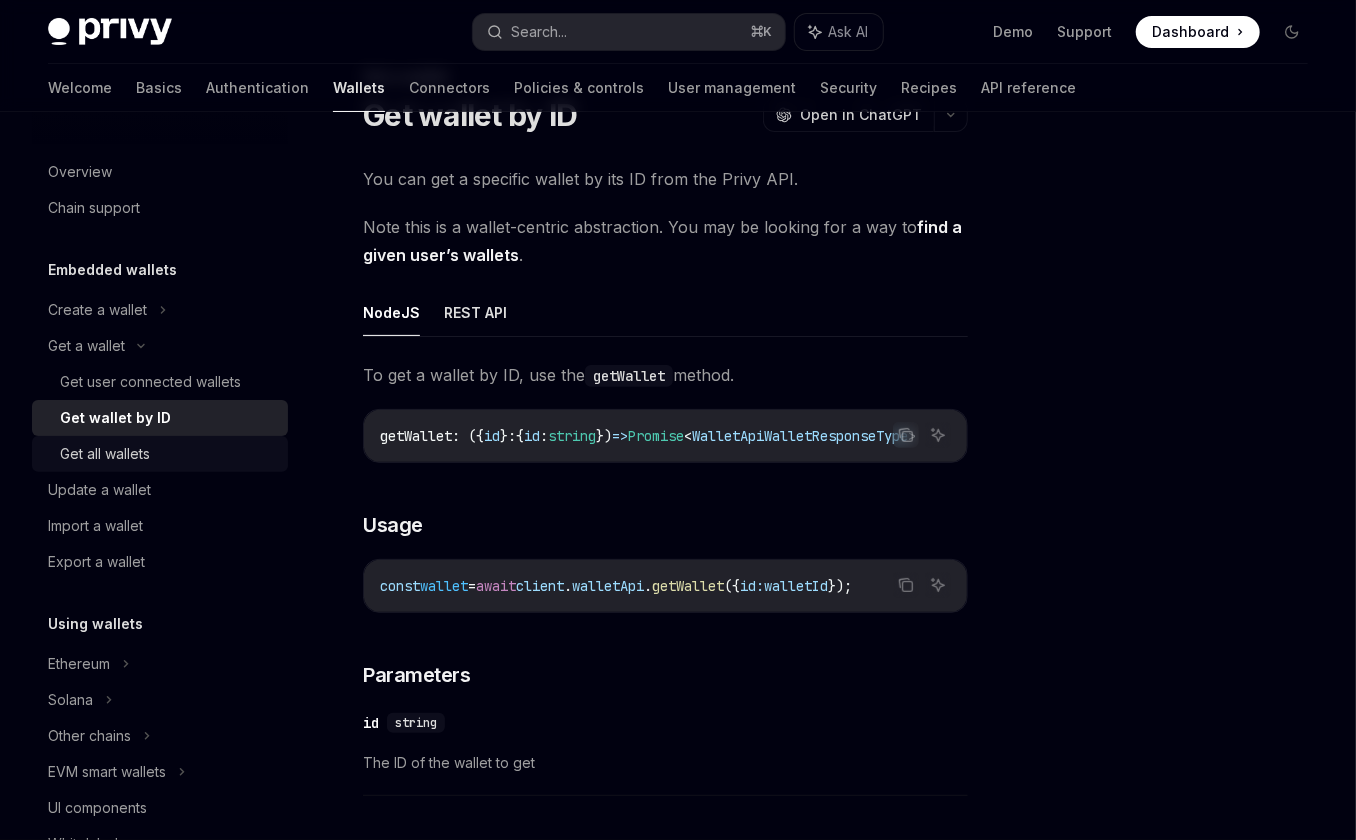 click on "Get all wallets" at bounding box center (105, 454) 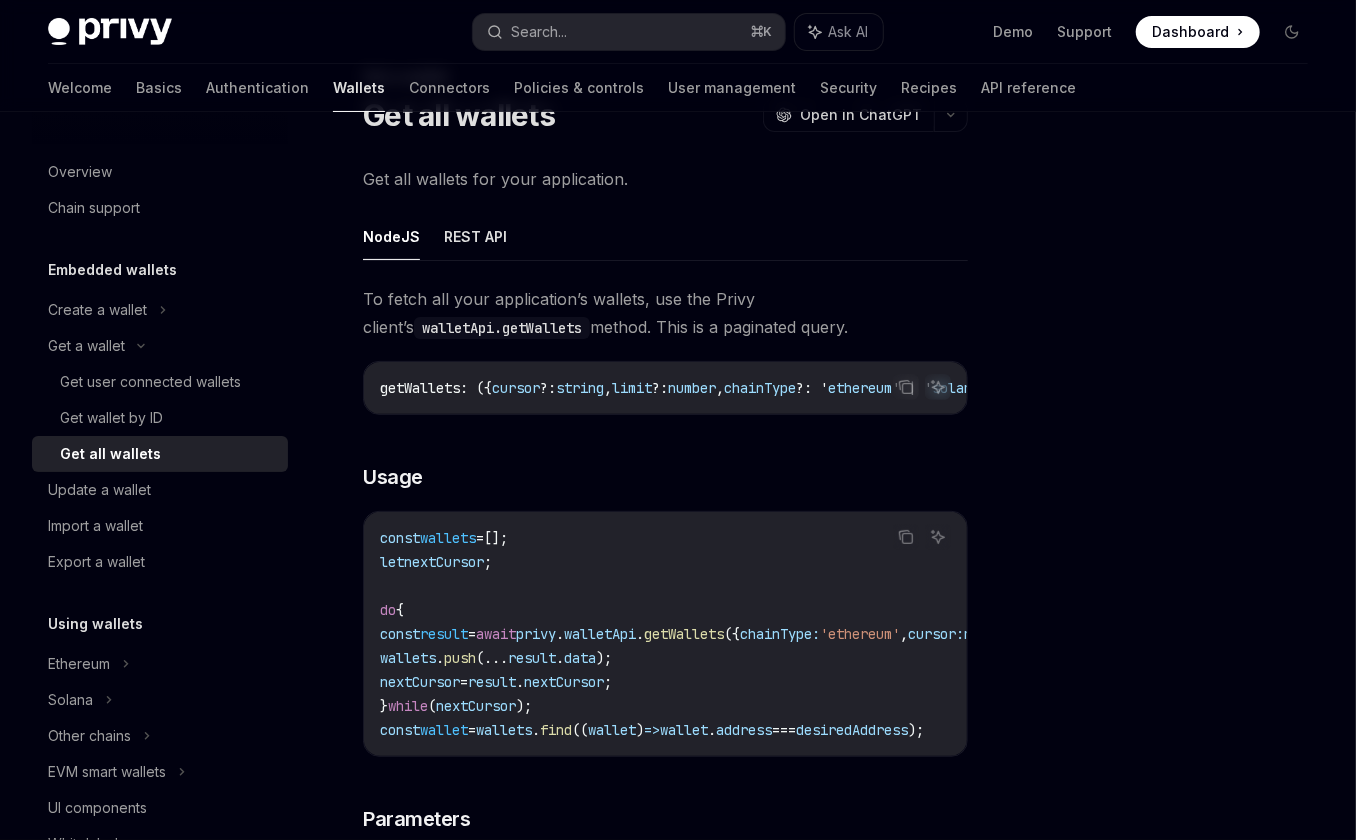 scroll, scrollTop: 161, scrollLeft: 0, axis: vertical 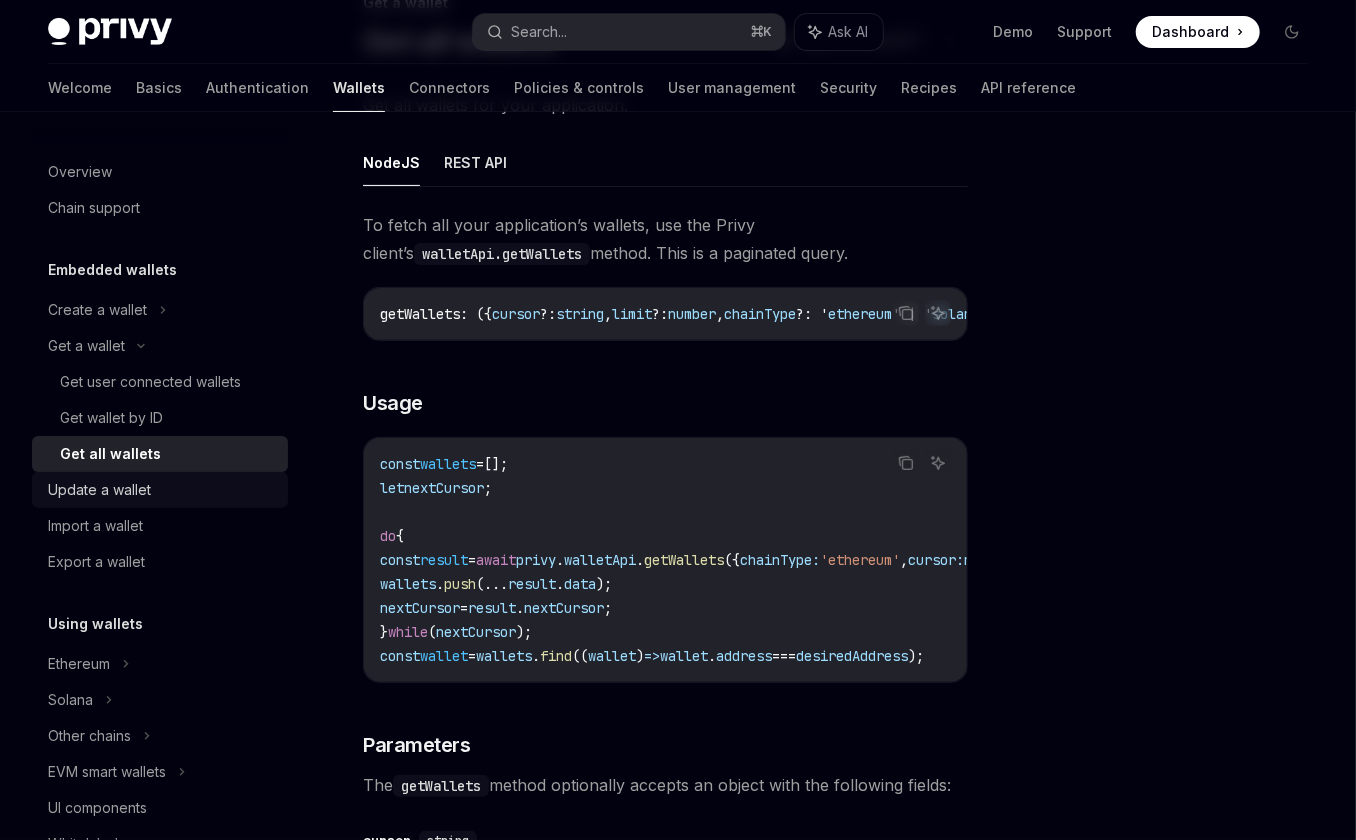 click on "Update a wallet" at bounding box center [99, 490] 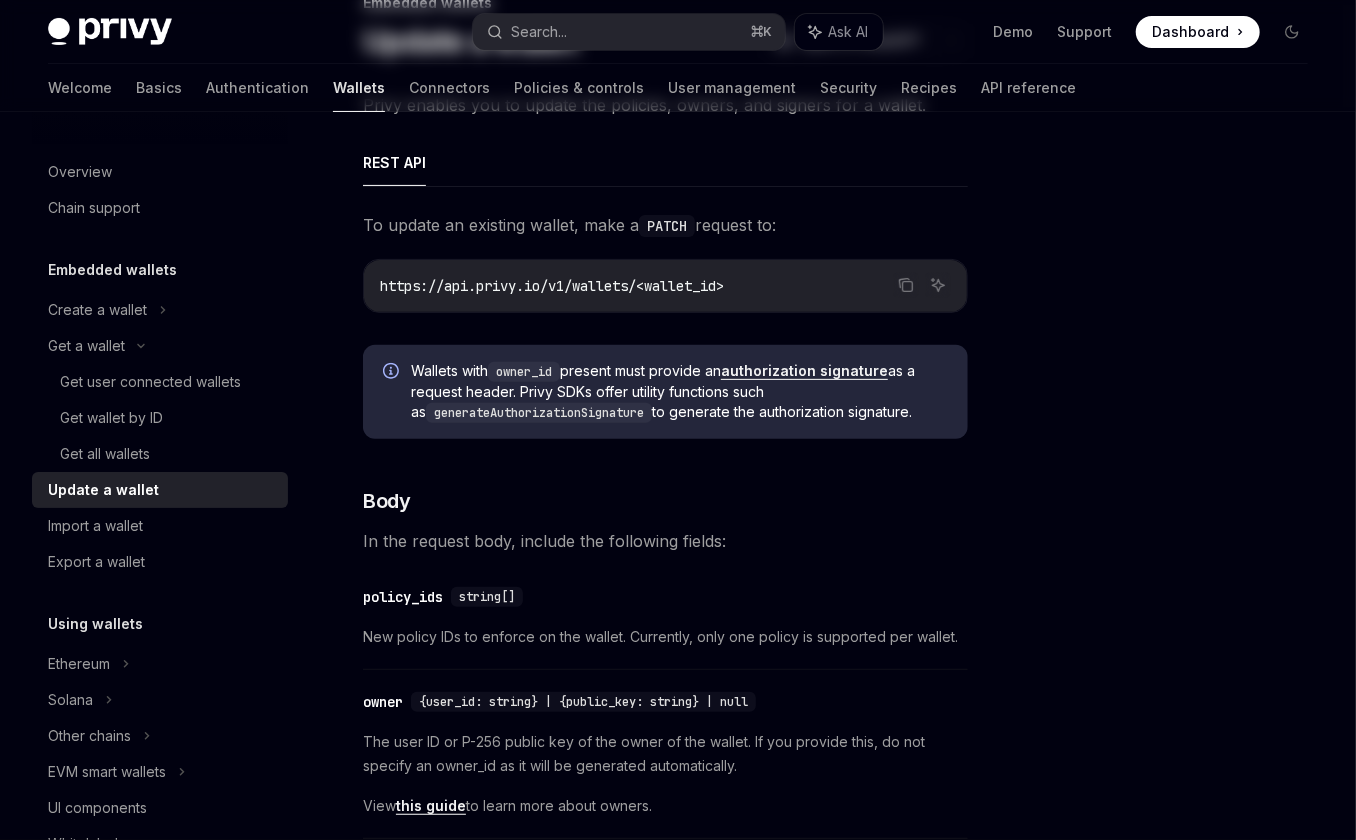 scroll, scrollTop: 0, scrollLeft: 0, axis: both 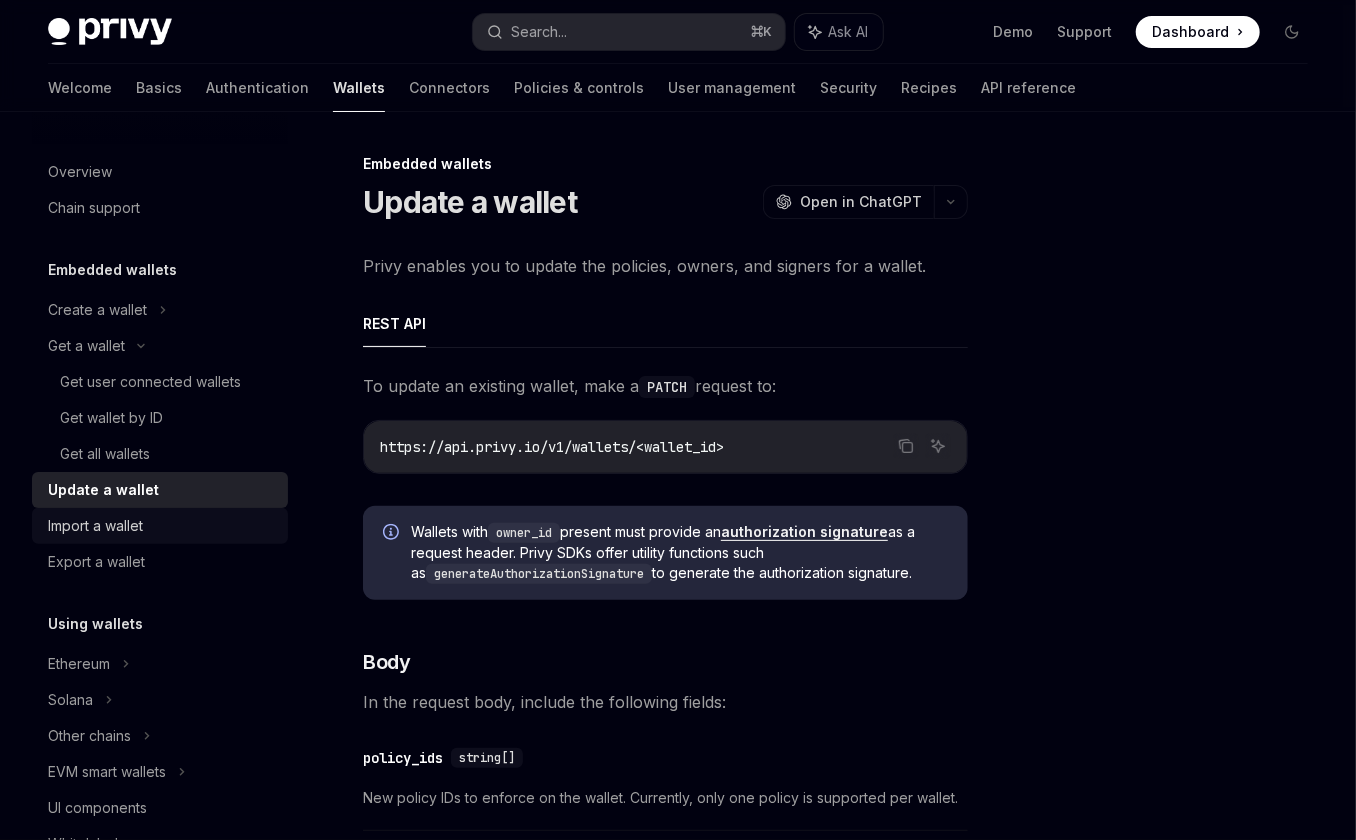 click on "Import a wallet" at bounding box center [162, 526] 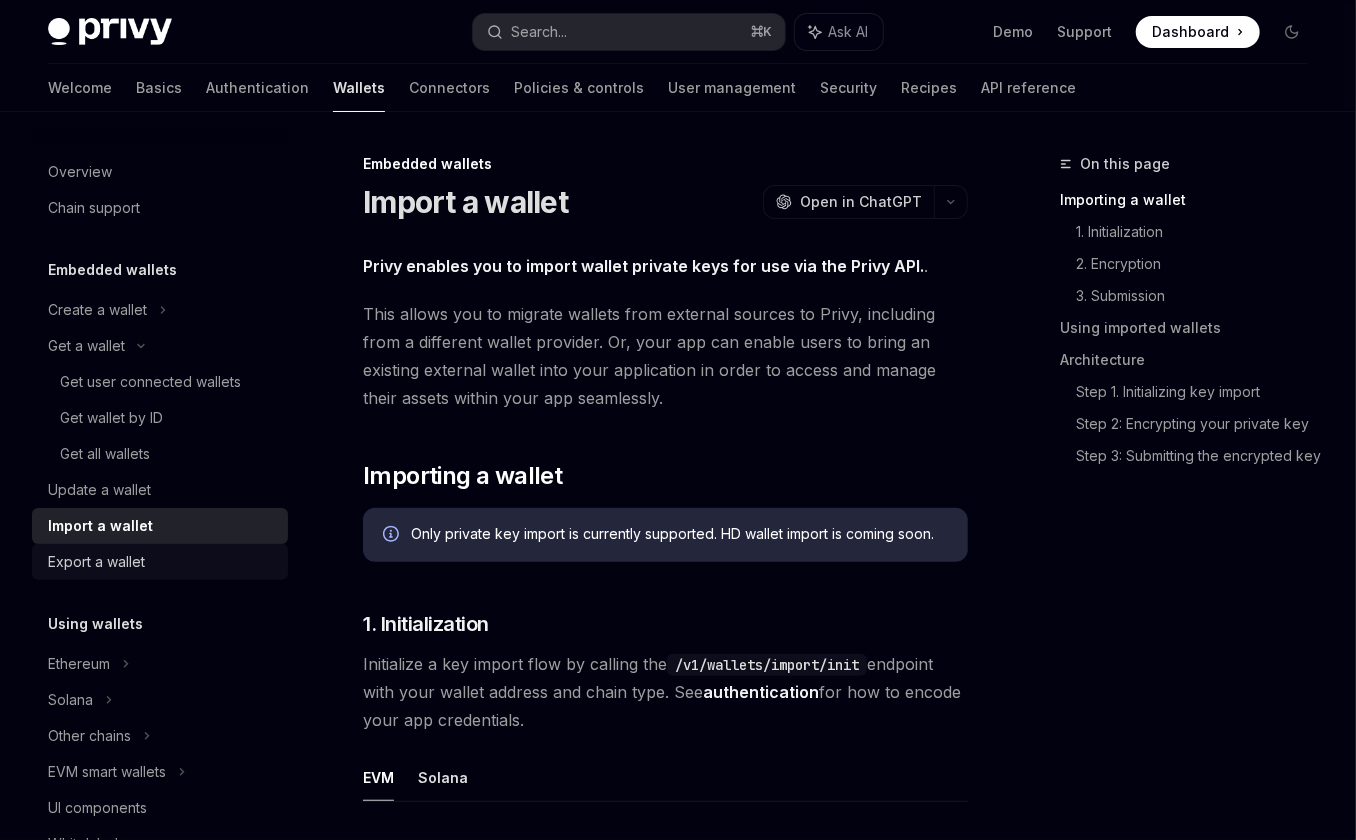 click on "Export a wallet" at bounding box center [162, 562] 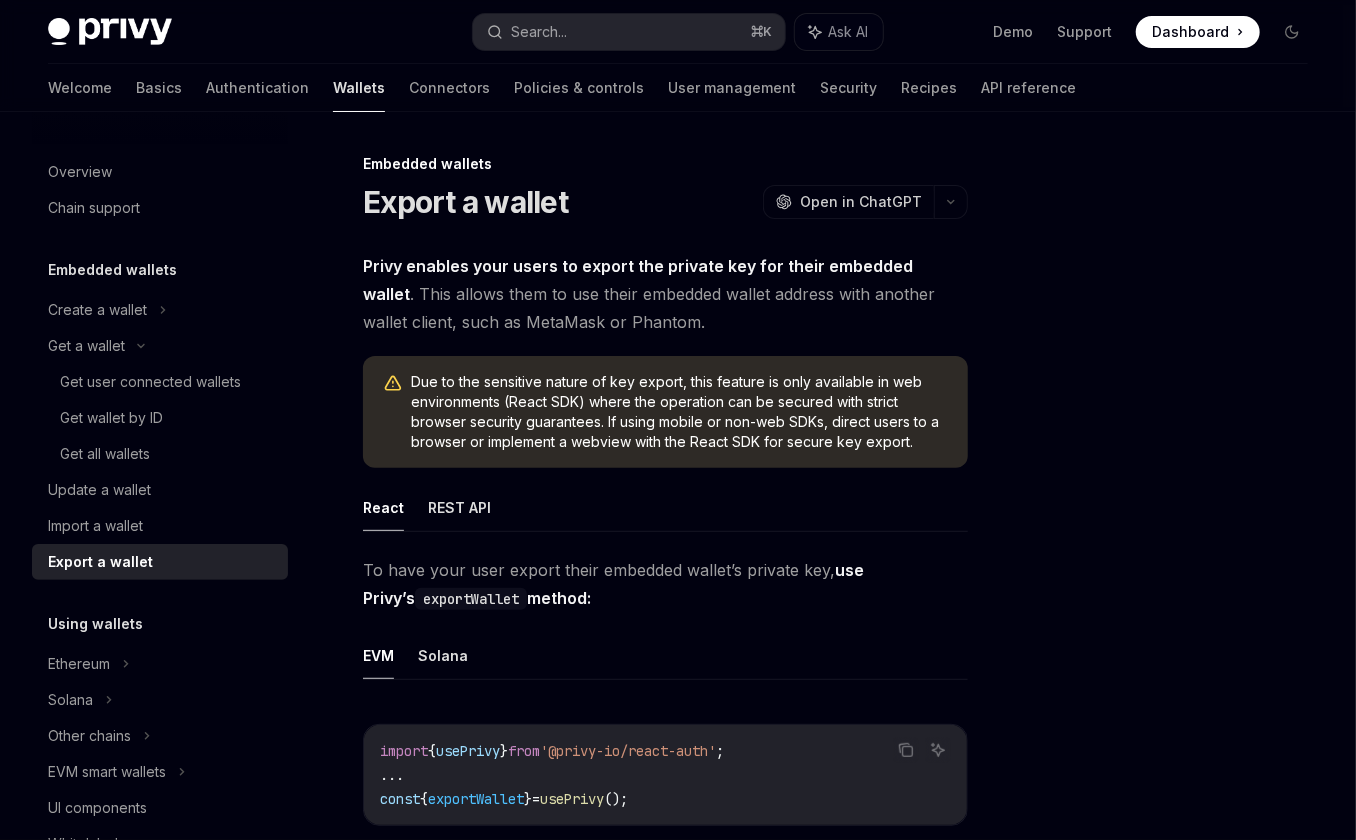 scroll, scrollTop: 70, scrollLeft: 0, axis: vertical 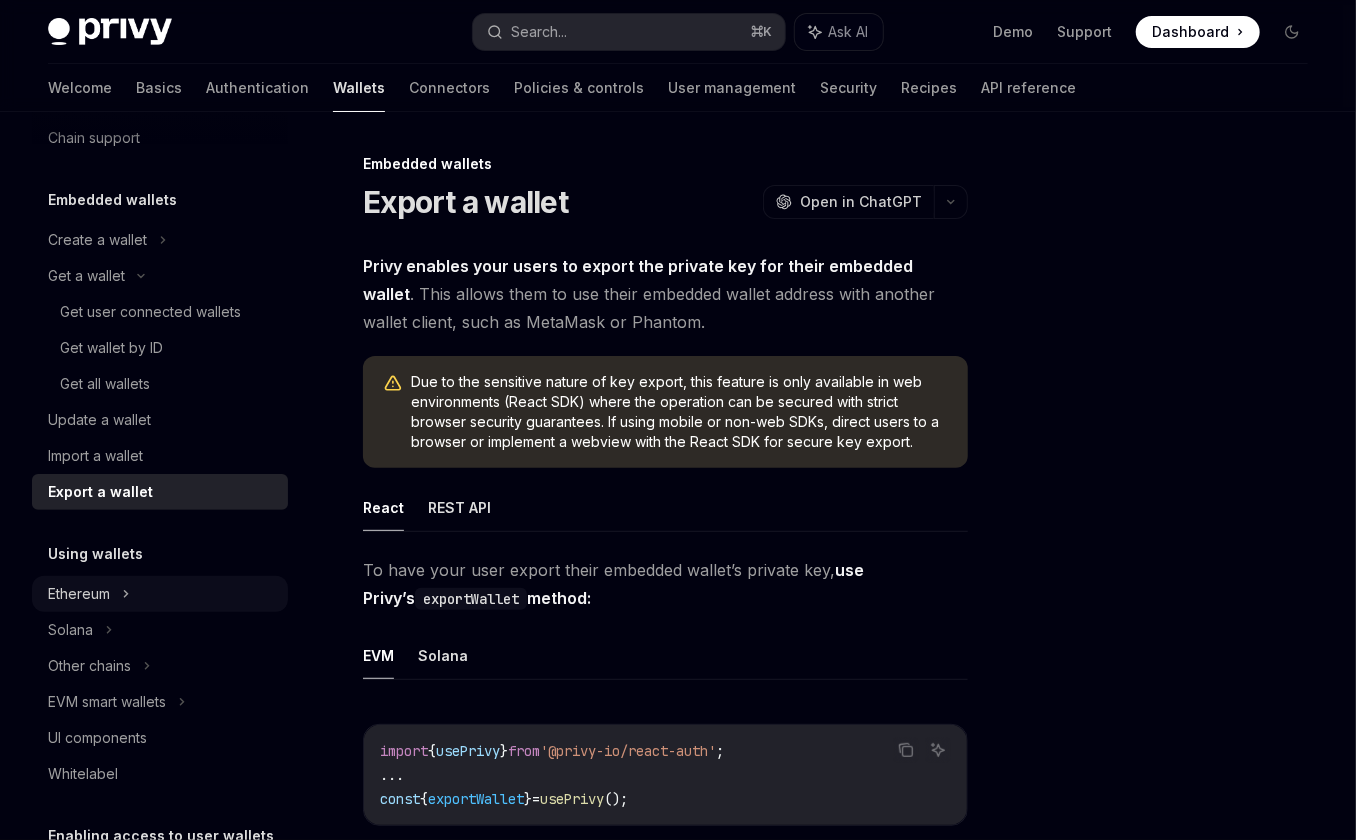 click on "Ethereum" at bounding box center (160, 240) 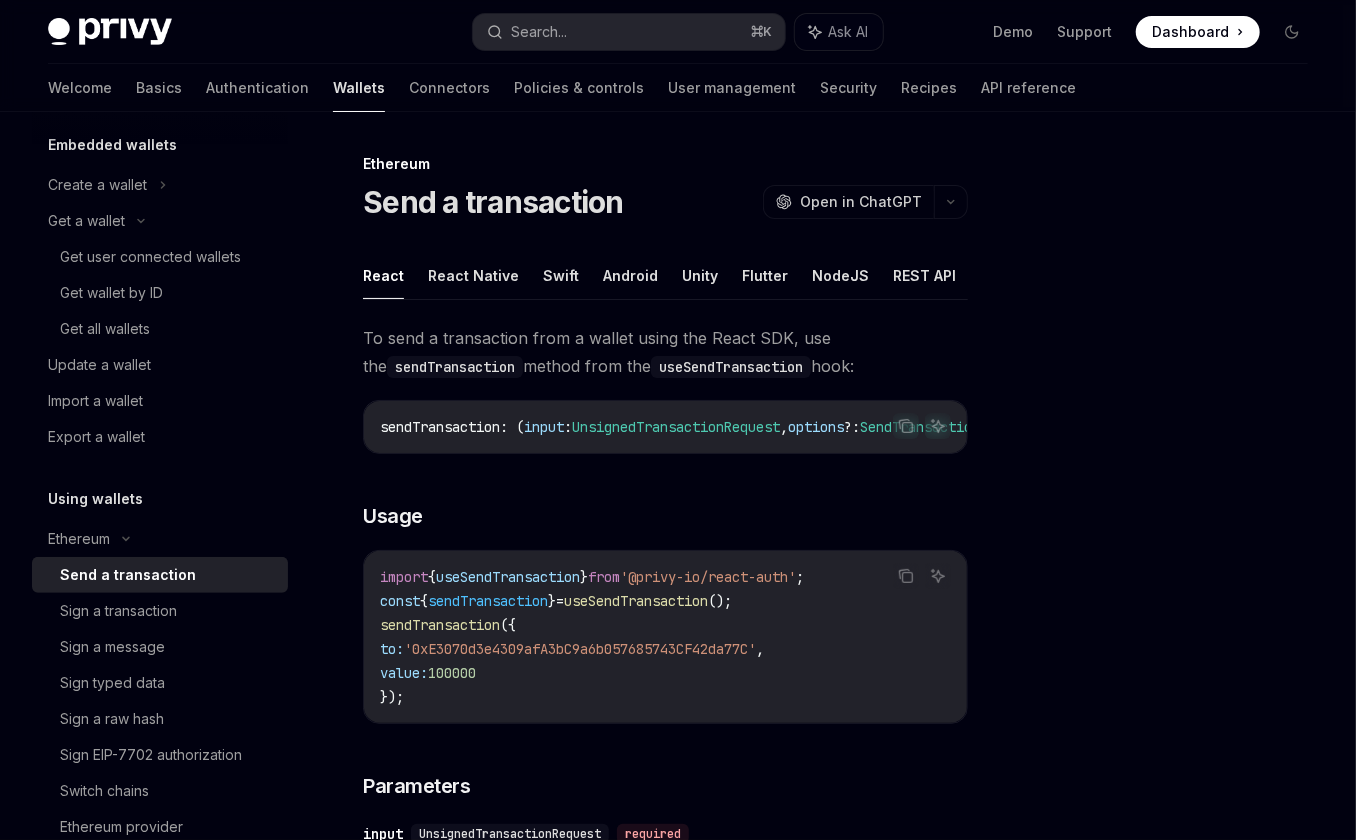 scroll, scrollTop: 142, scrollLeft: 0, axis: vertical 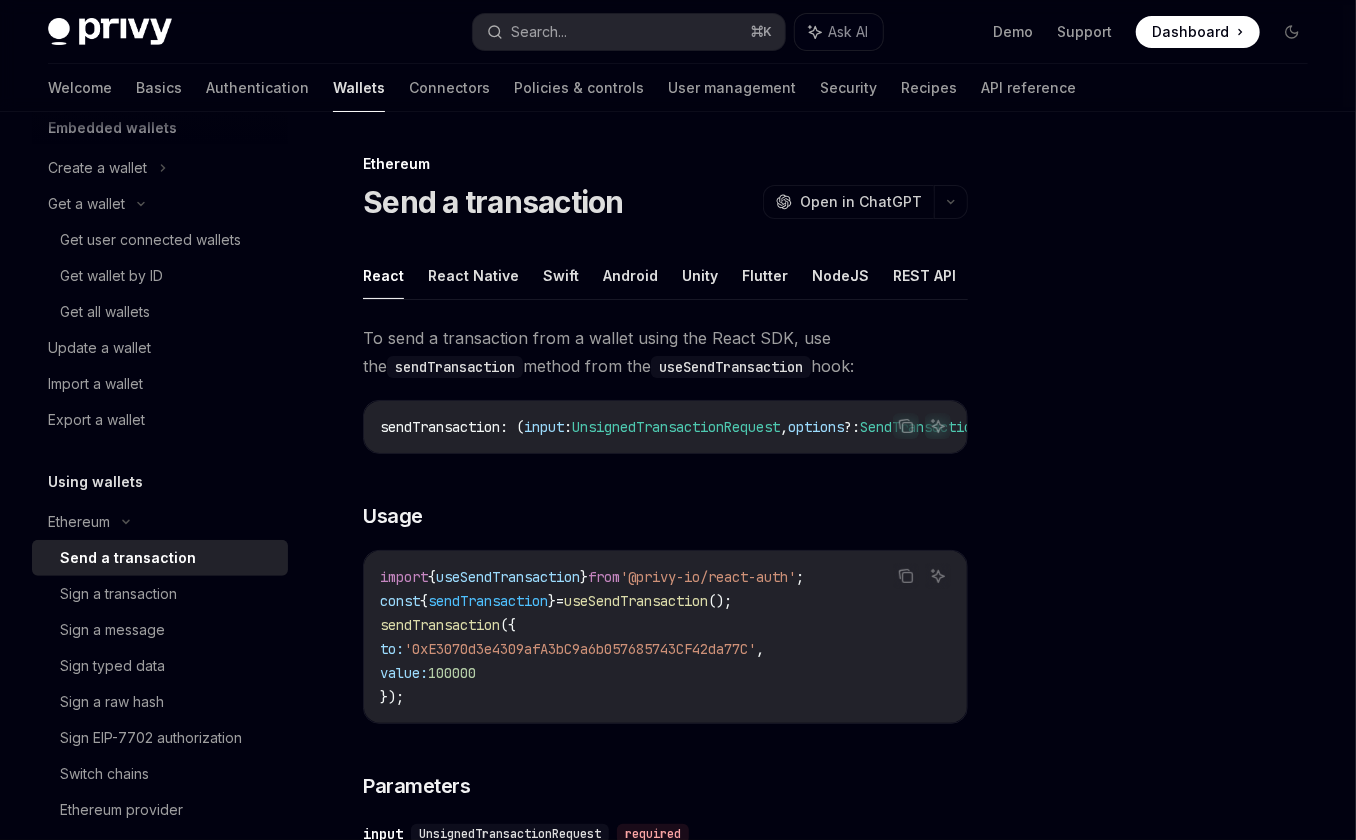 click on "useSendTransaction" at bounding box center [636, 601] 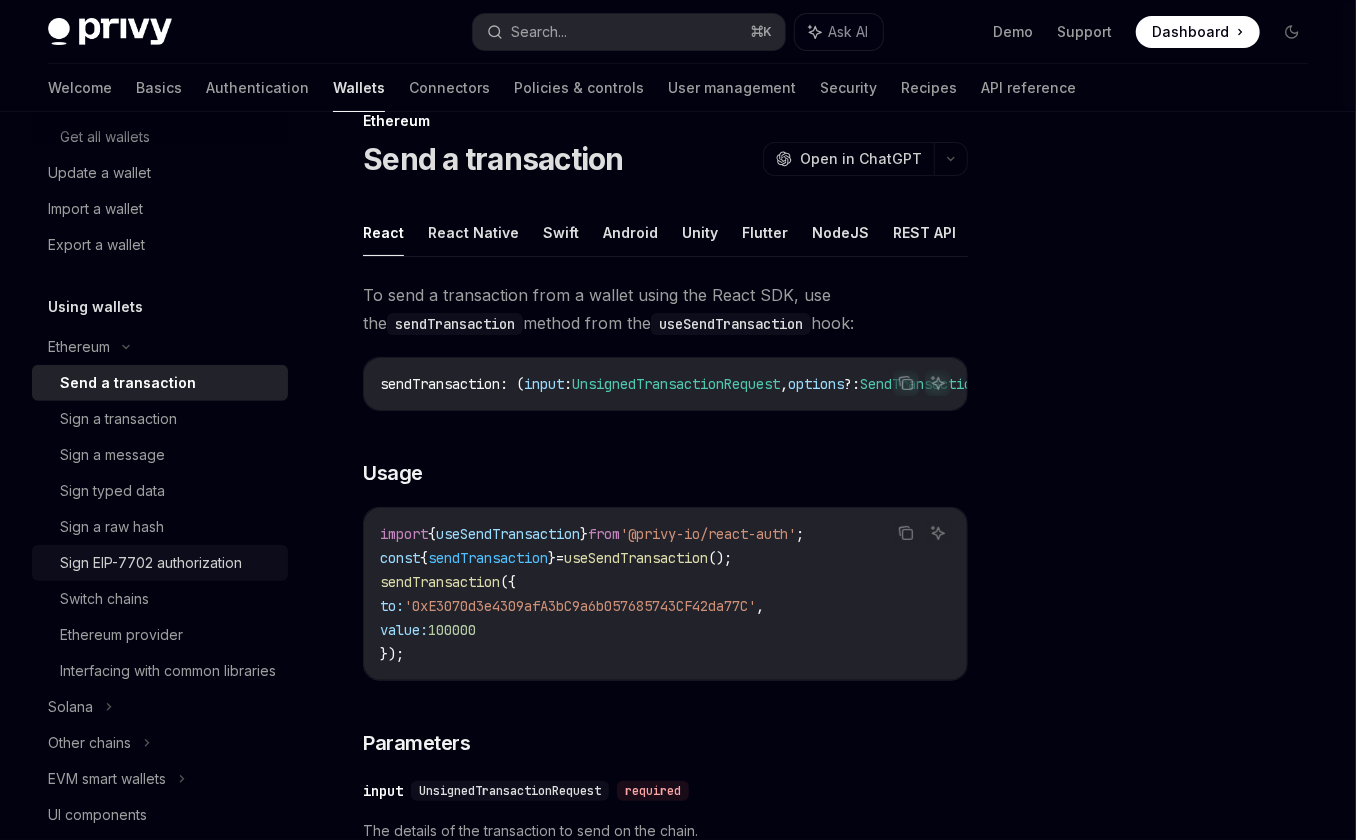 click on "Sign EIP-7702 authorization" at bounding box center (151, 563) 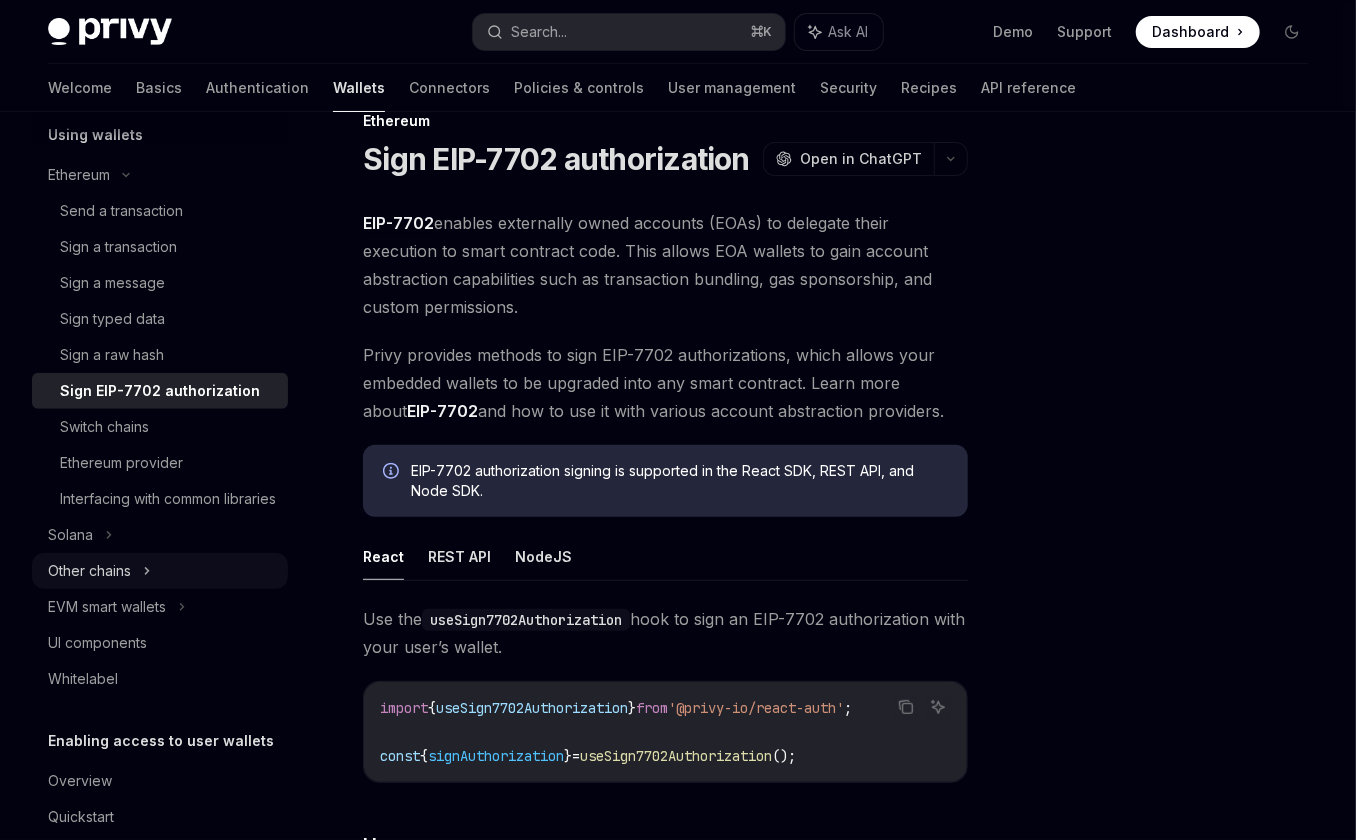 scroll, scrollTop: 525, scrollLeft: 0, axis: vertical 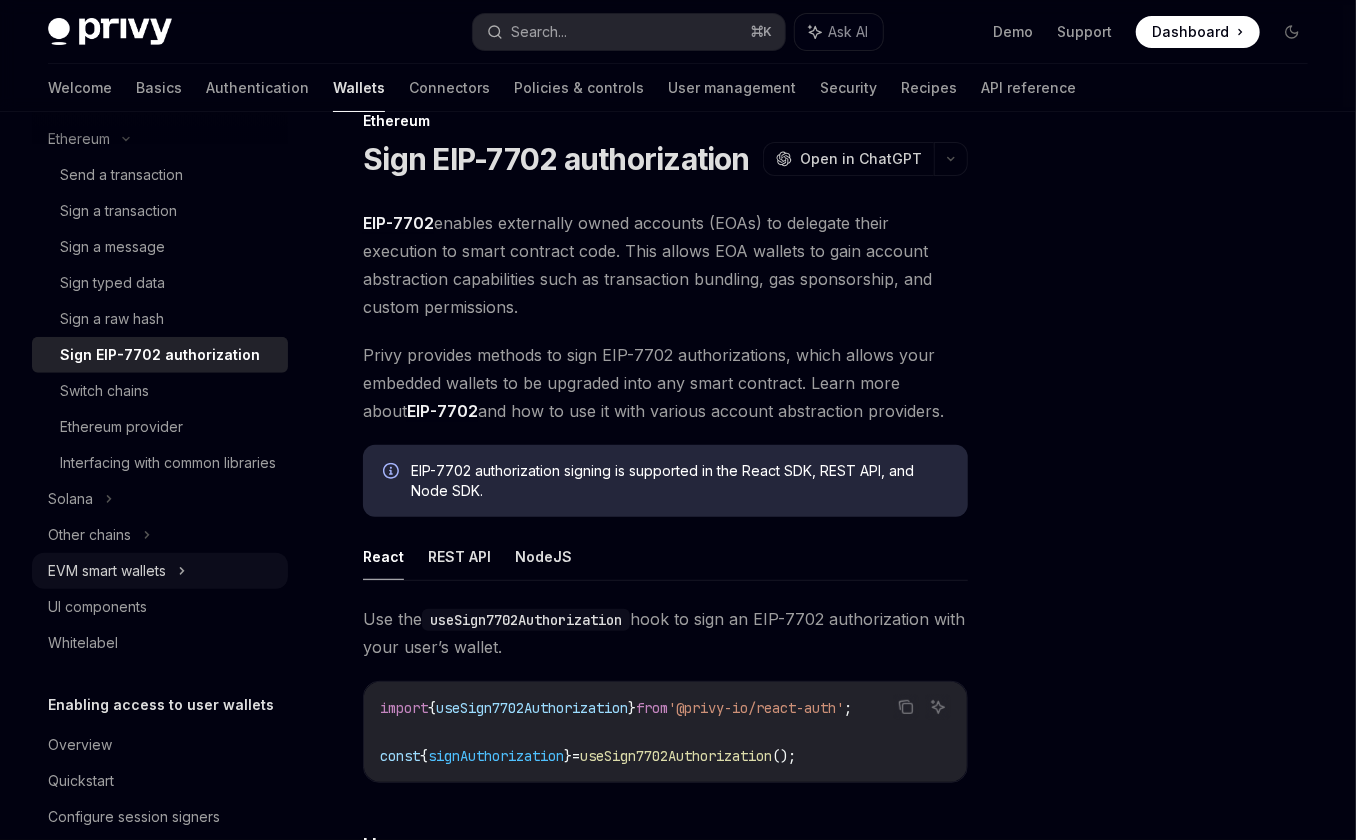 click on "EVM smart wallets" at bounding box center [160, 571] 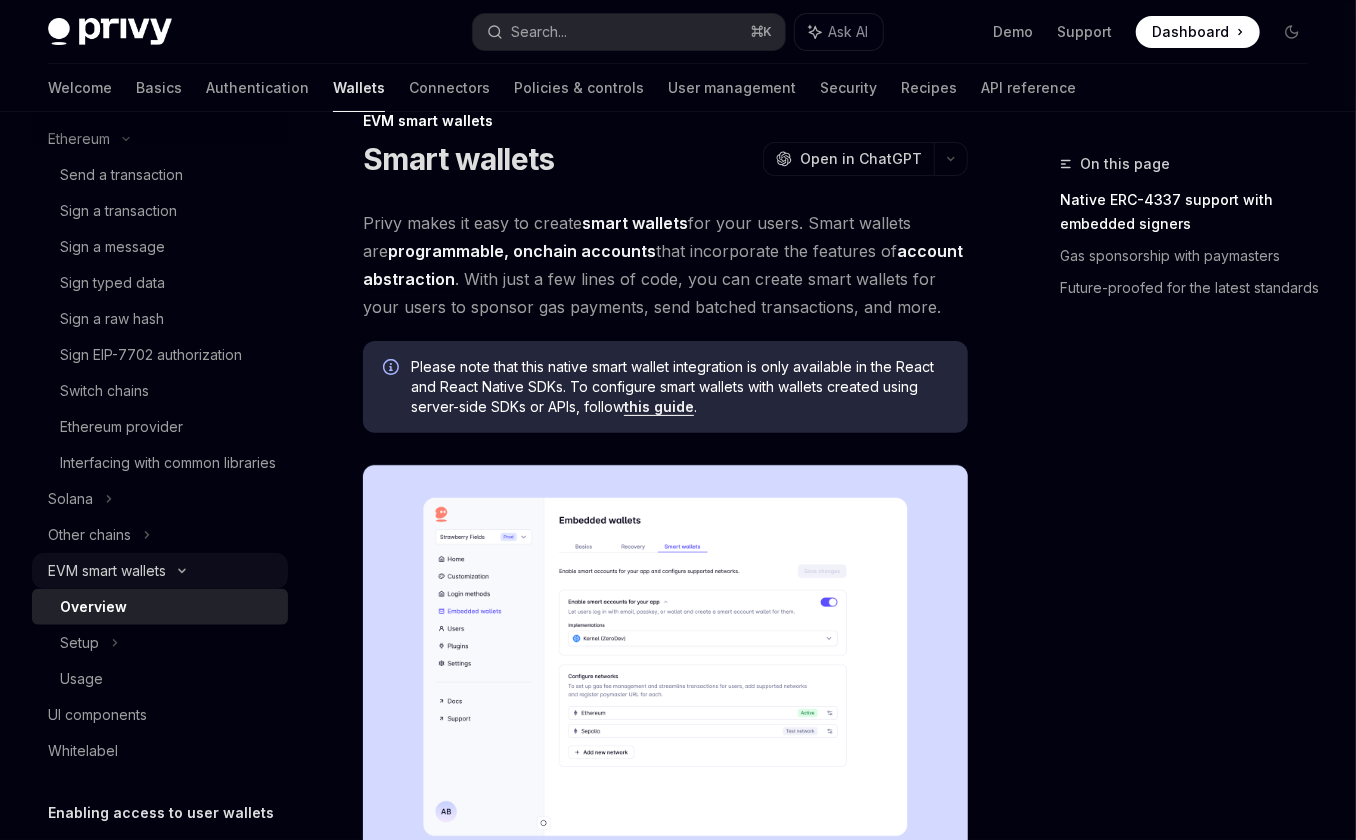 click on "EVM smart wallets" at bounding box center [160, 571] 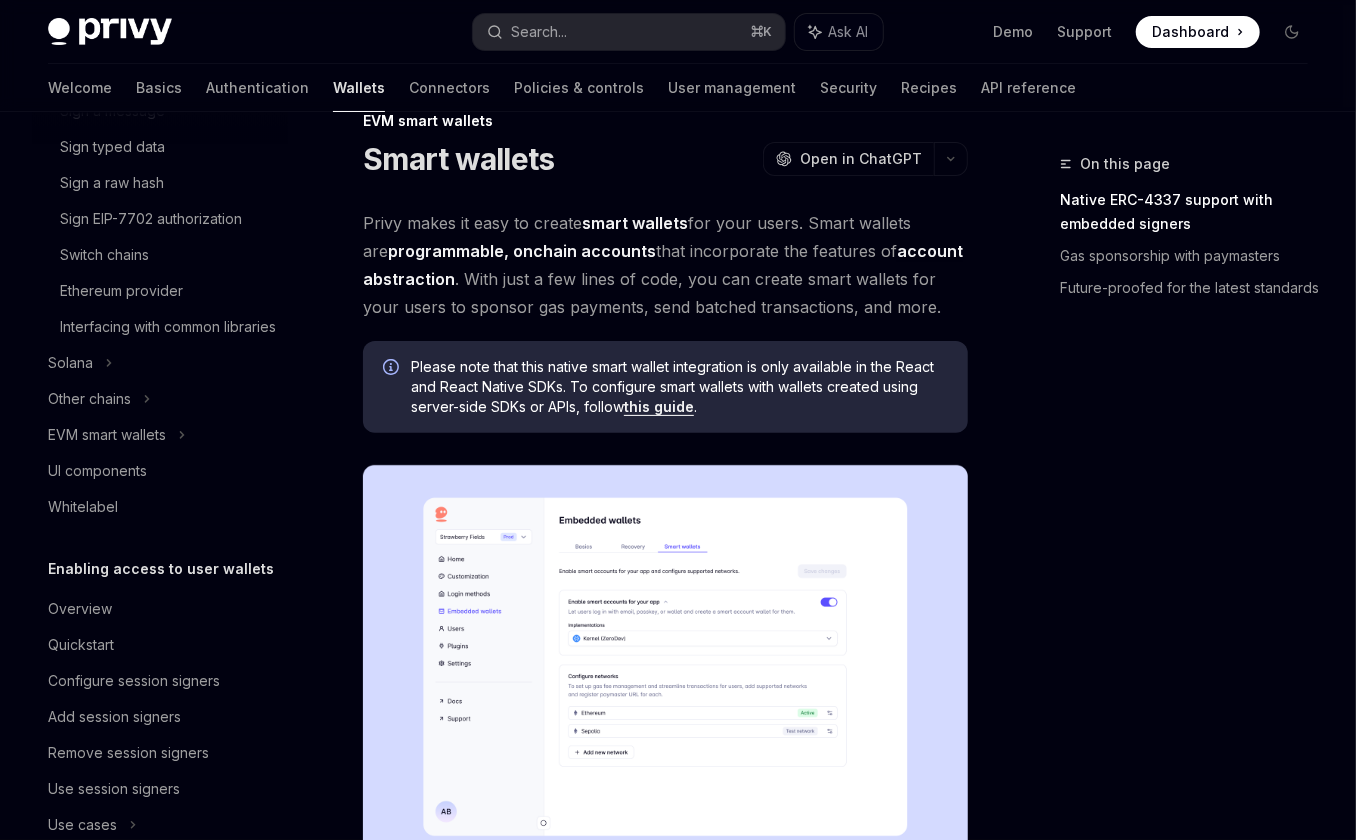 scroll, scrollTop: 667, scrollLeft: 0, axis: vertical 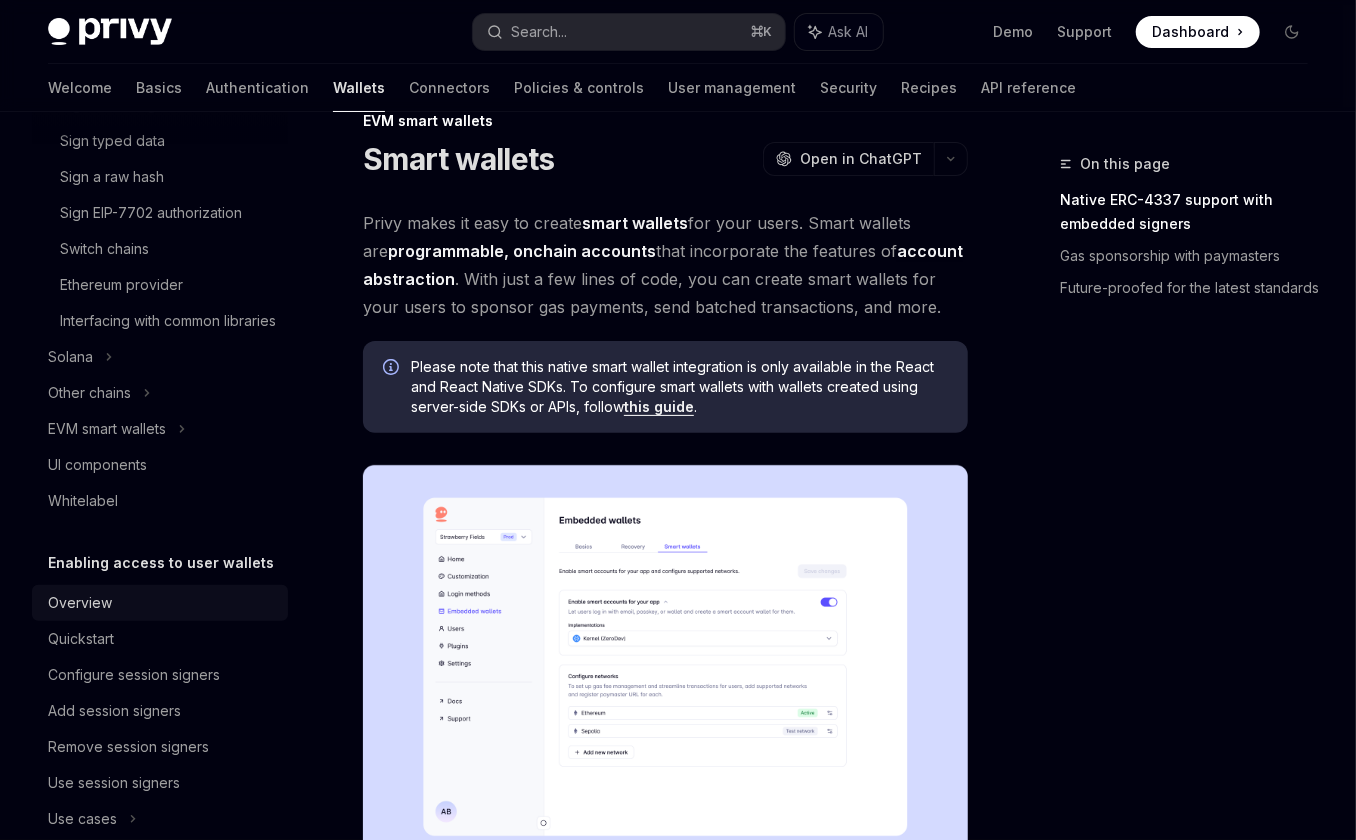 click on "Overview" at bounding box center (162, 603) 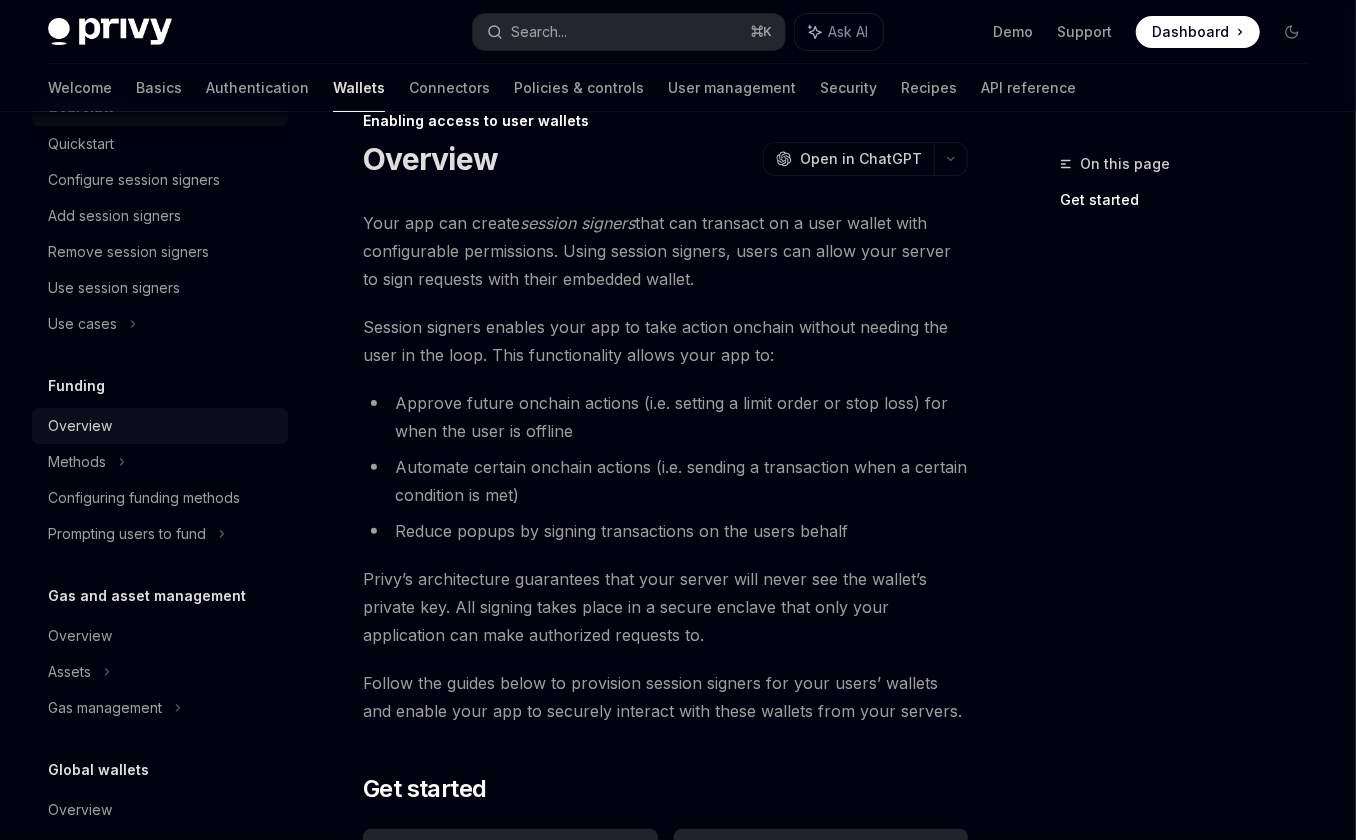 scroll, scrollTop: 1285, scrollLeft: 0, axis: vertical 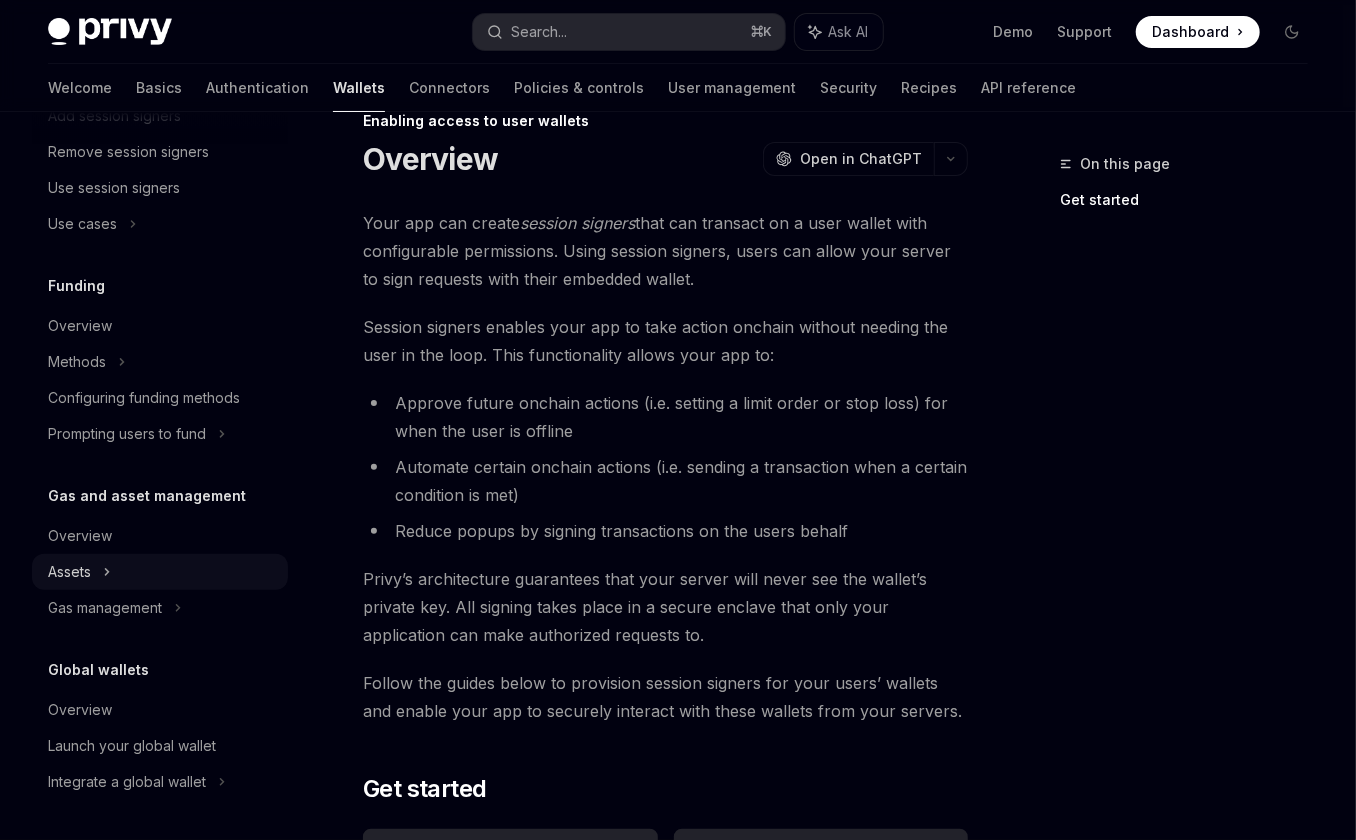 click on "Assets" at bounding box center (160, -916) 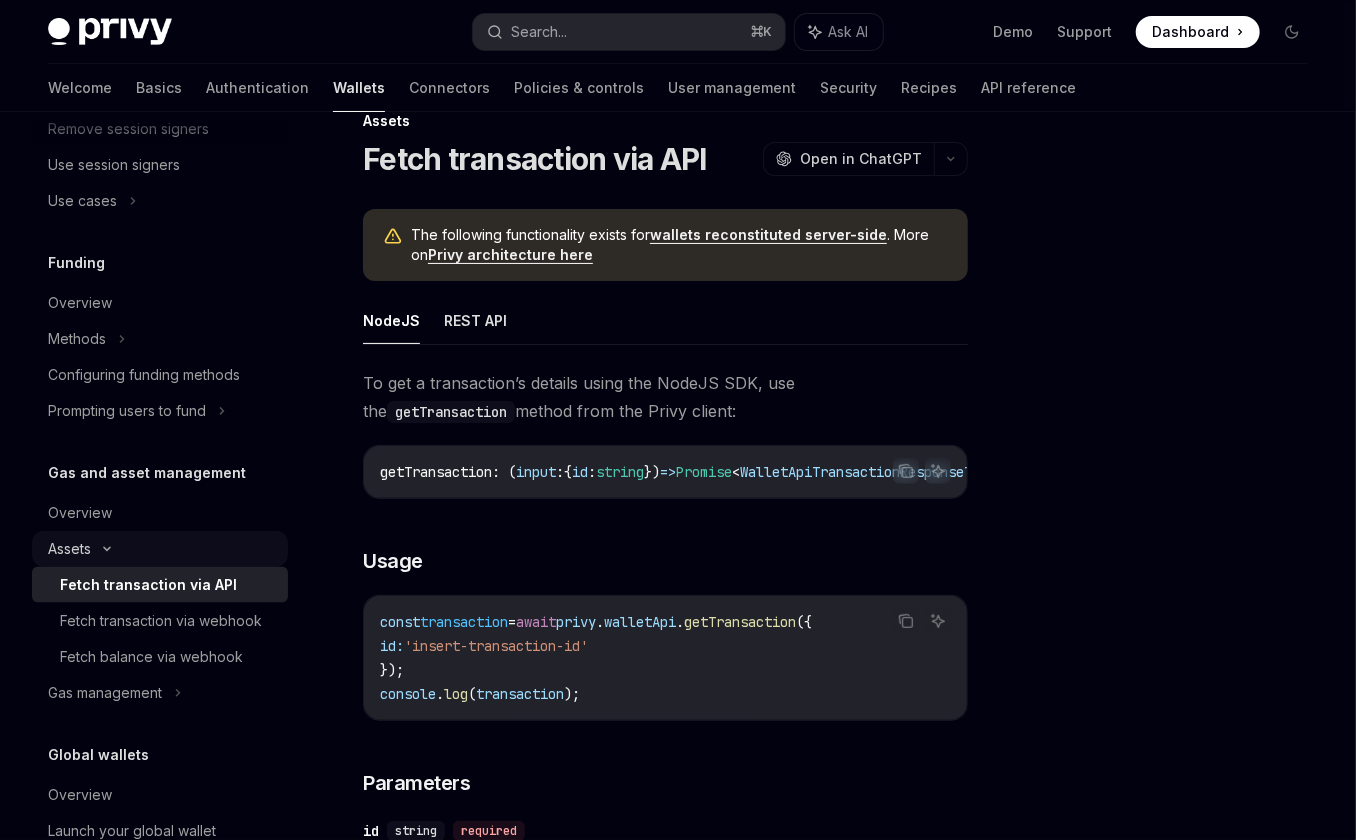 click on "Assets" at bounding box center (160, -939) 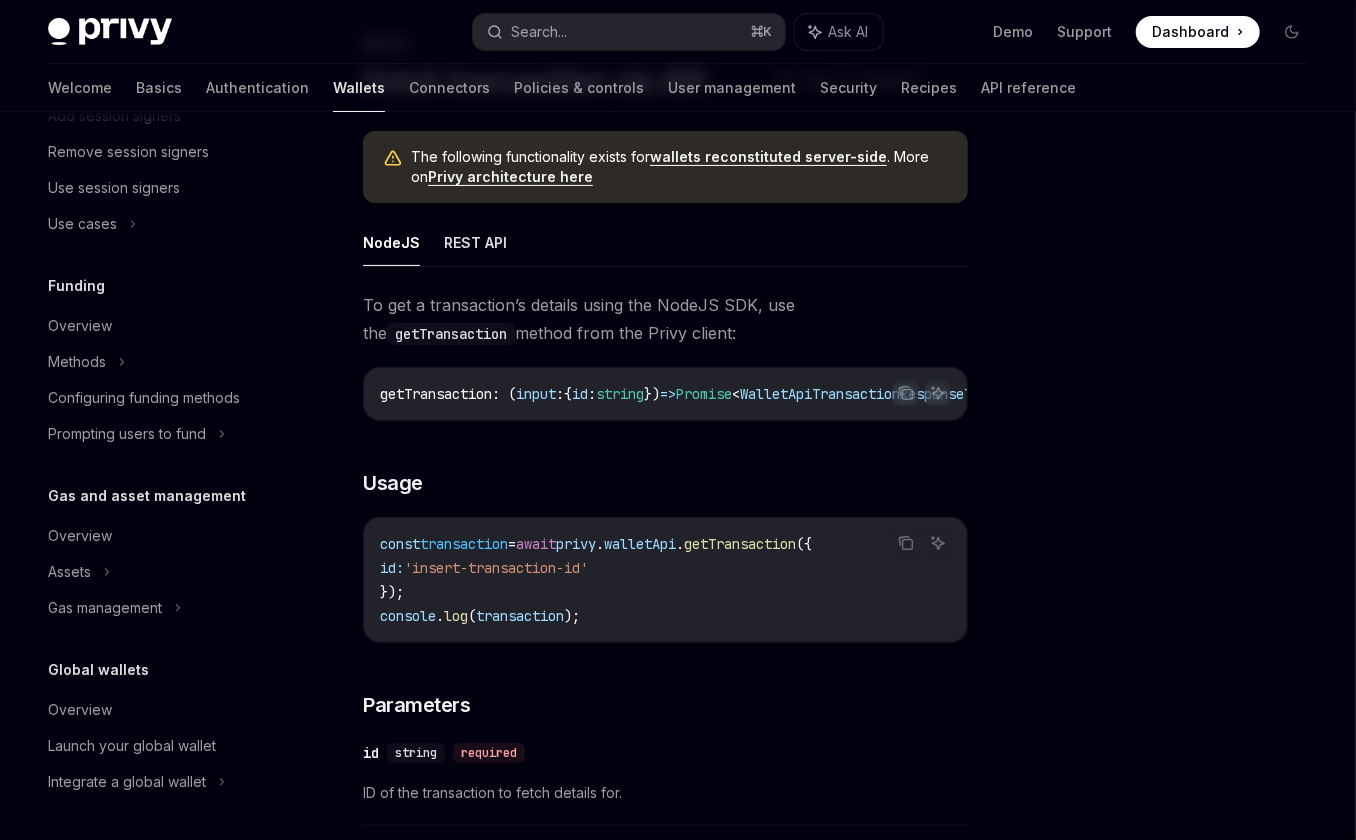 scroll, scrollTop: 203, scrollLeft: 0, axis: vertical 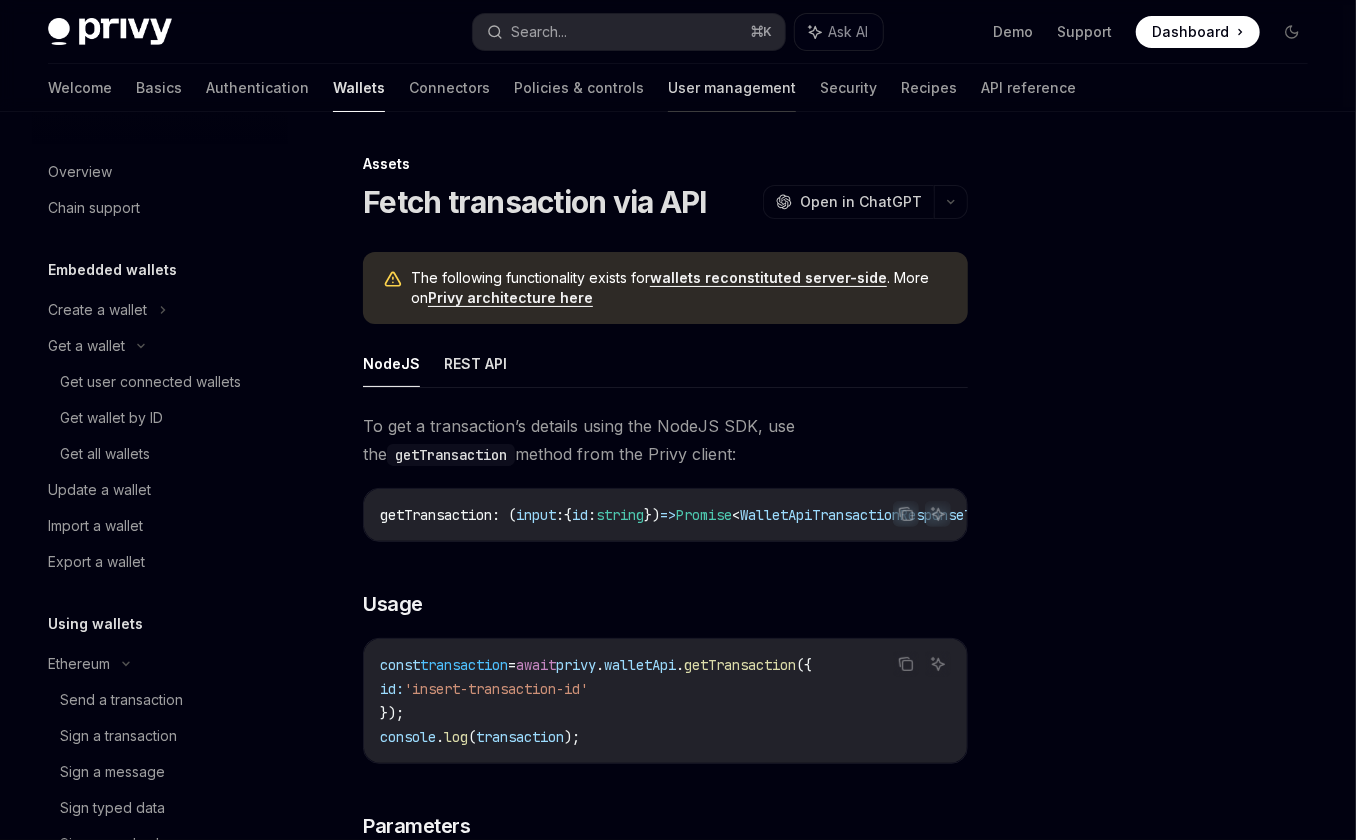 click on "User management" at bounding box center [732, 88] 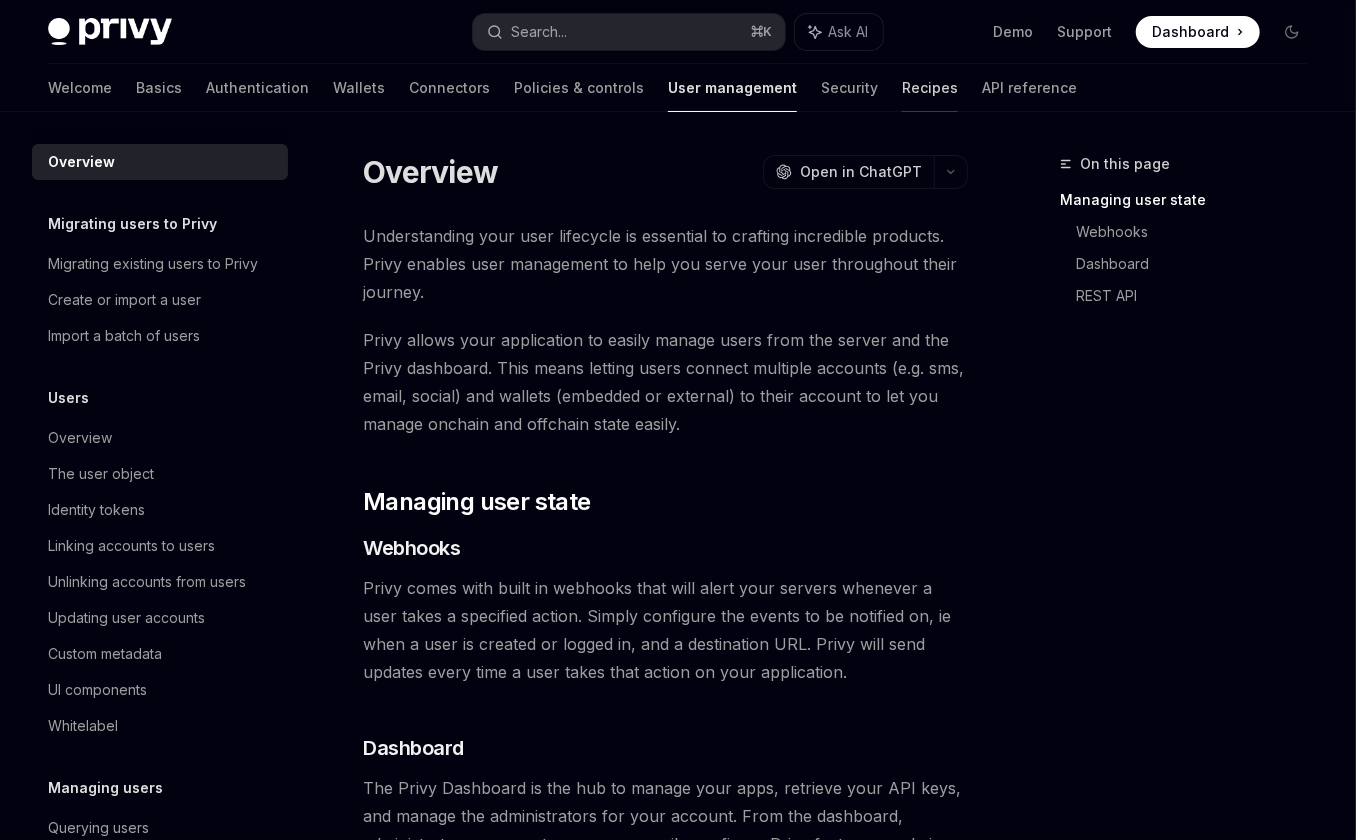 click on "Recipes" at bounding box center [930, 88] 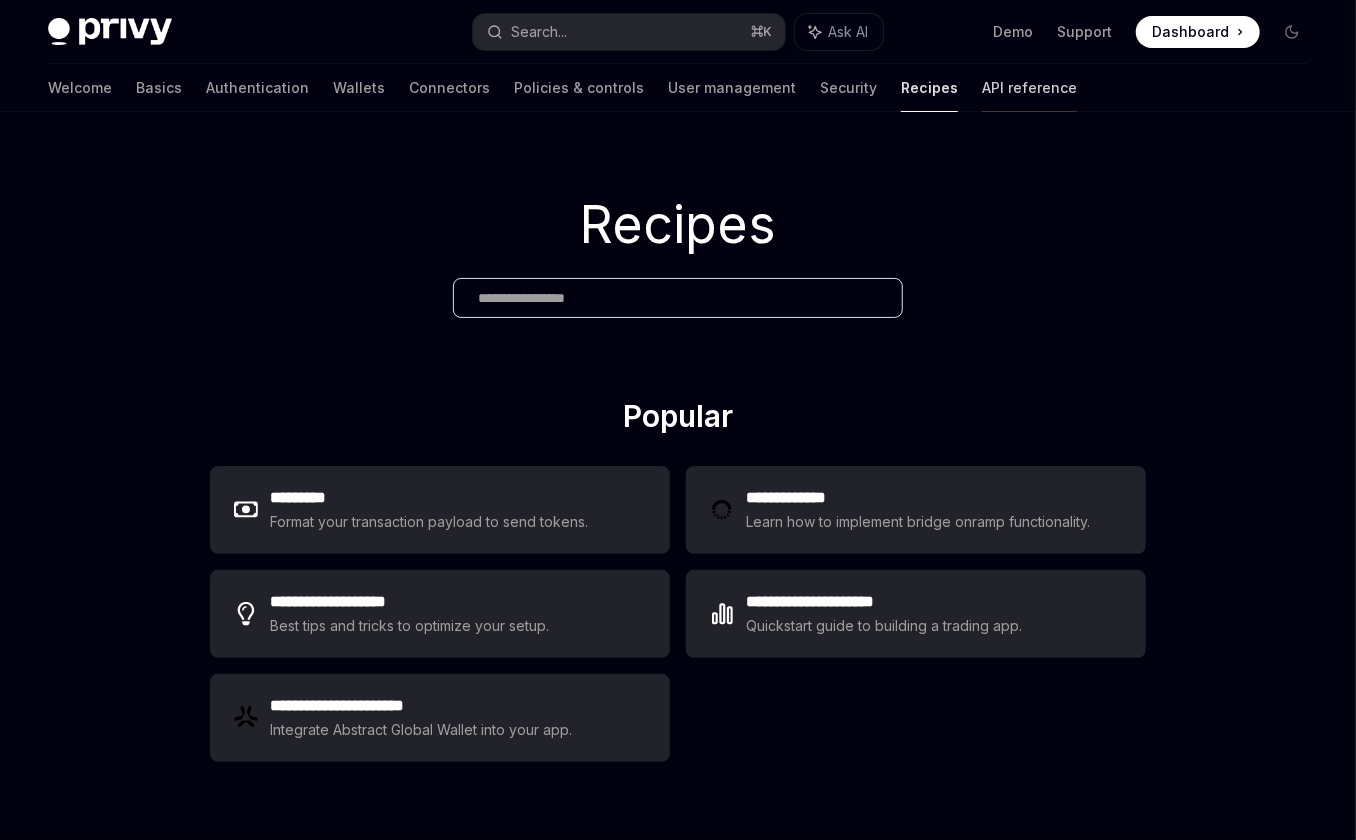 click on "API reference" at bounding box center (1029, 88) 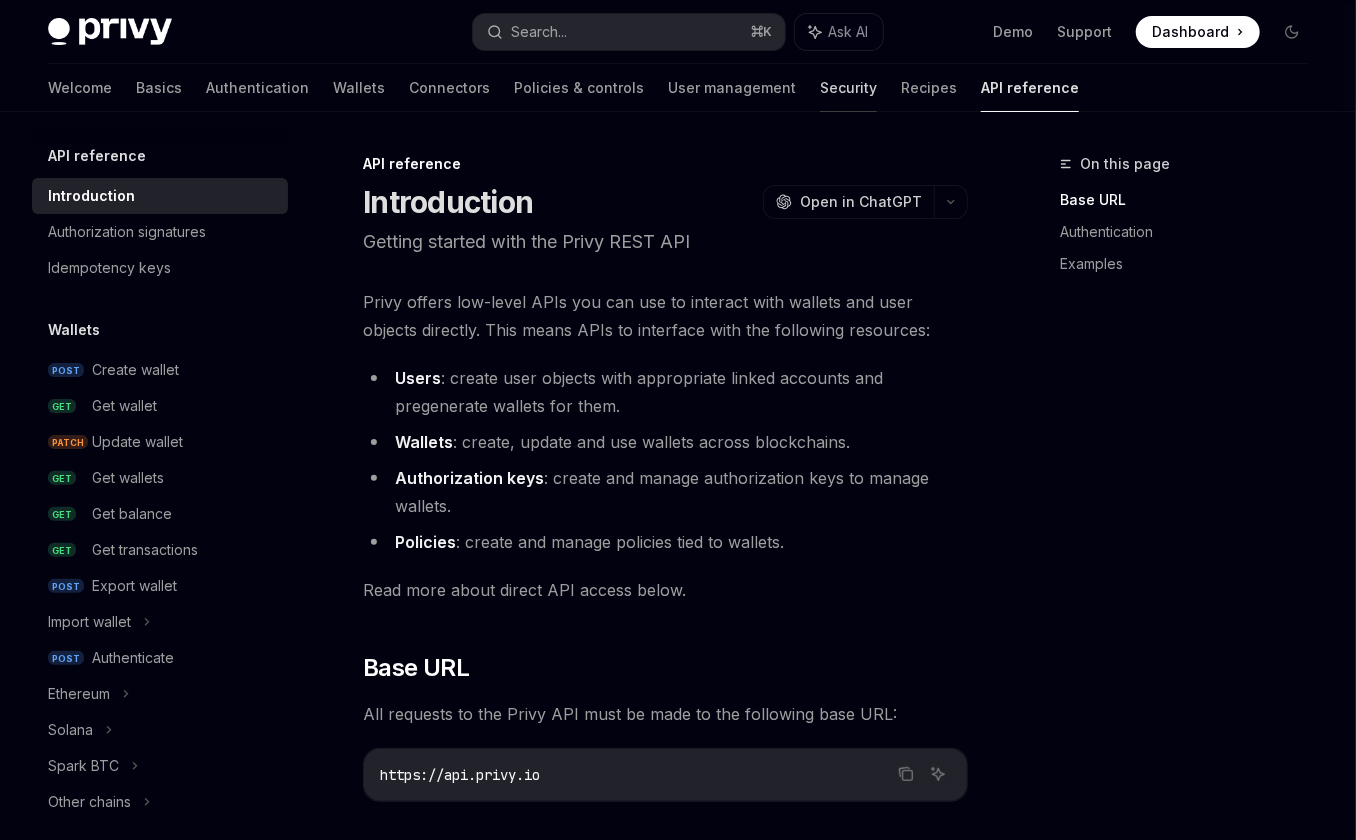 click on "Security" at bounding box center [848, 88] 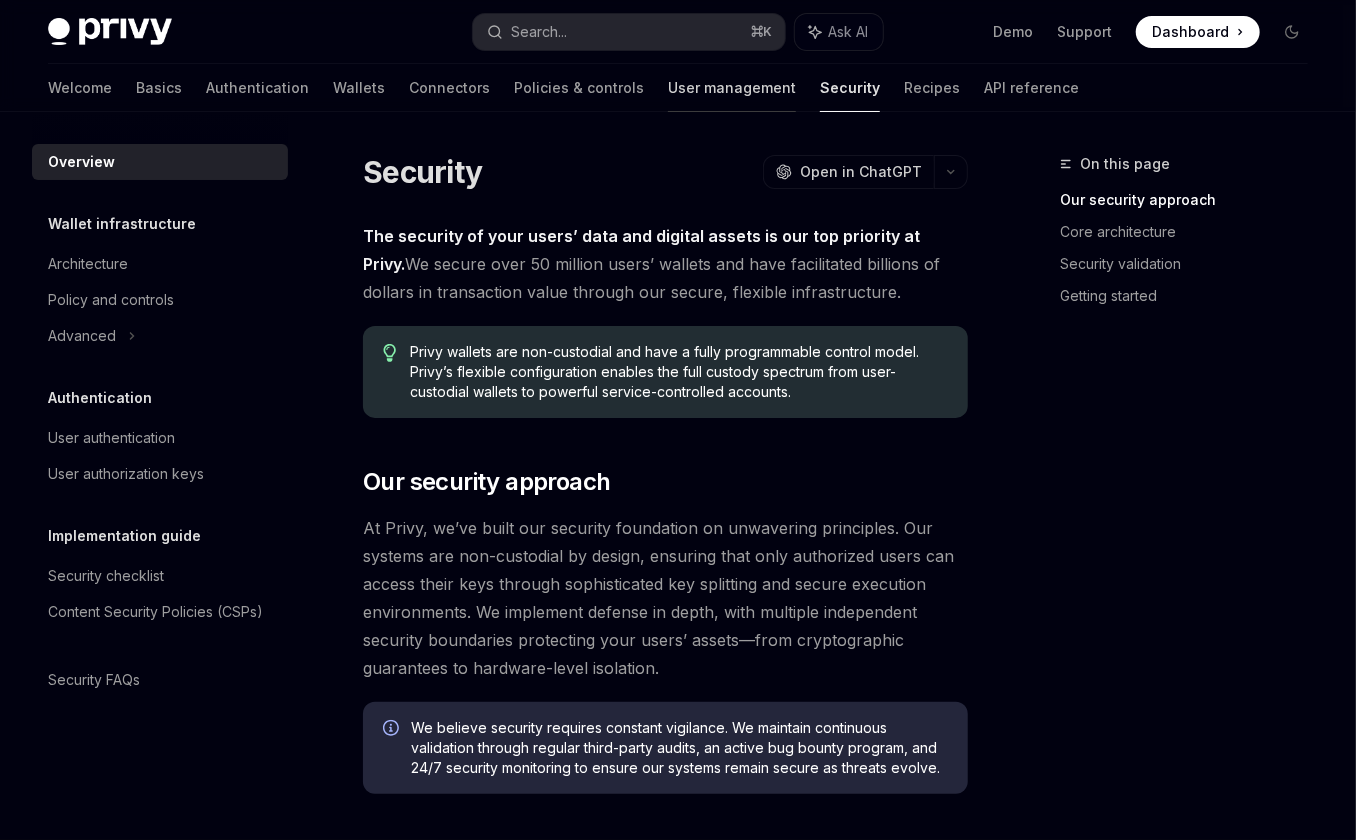 click on "User management" at bounding box center [732, 88] 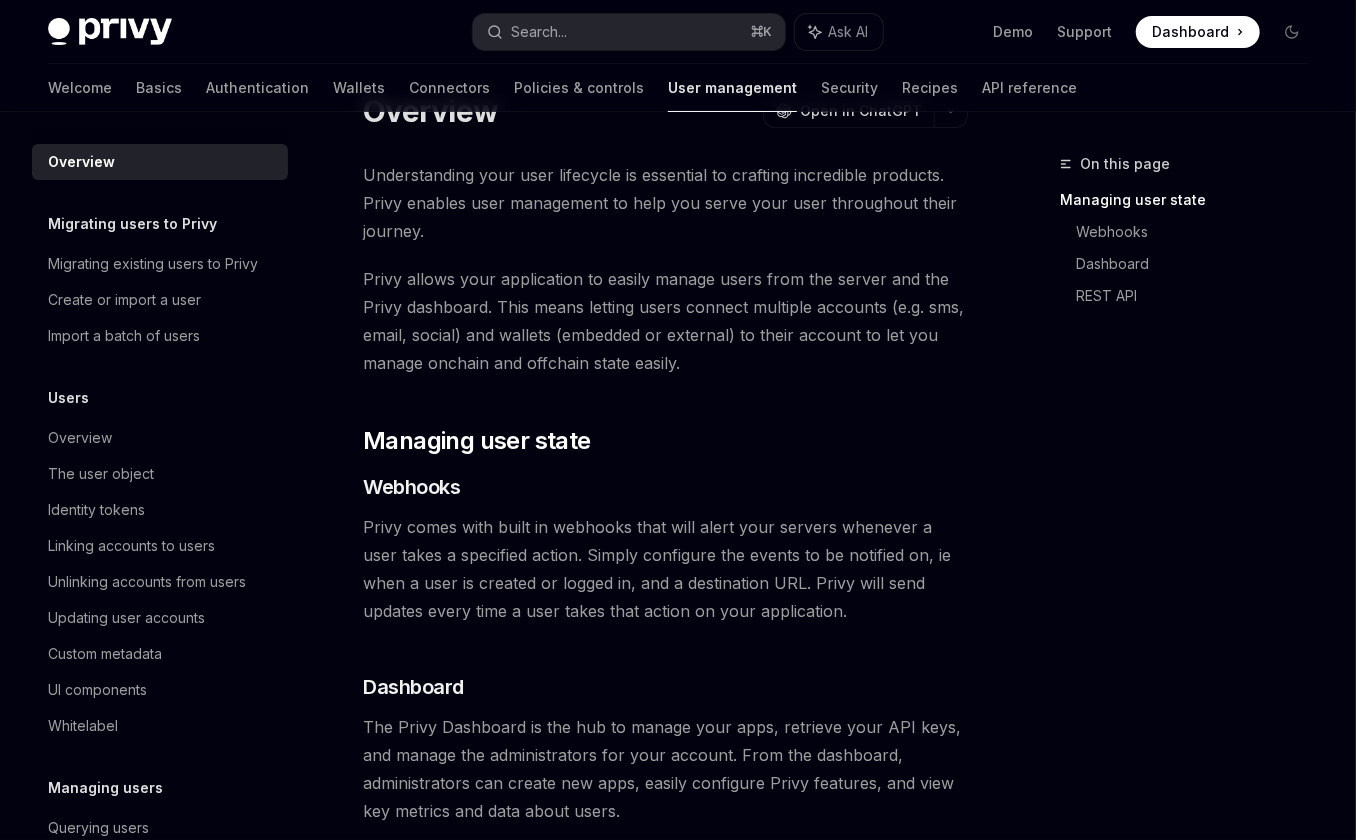 scroll, scrollTop: 0, scrollLeft: 0, axis: both 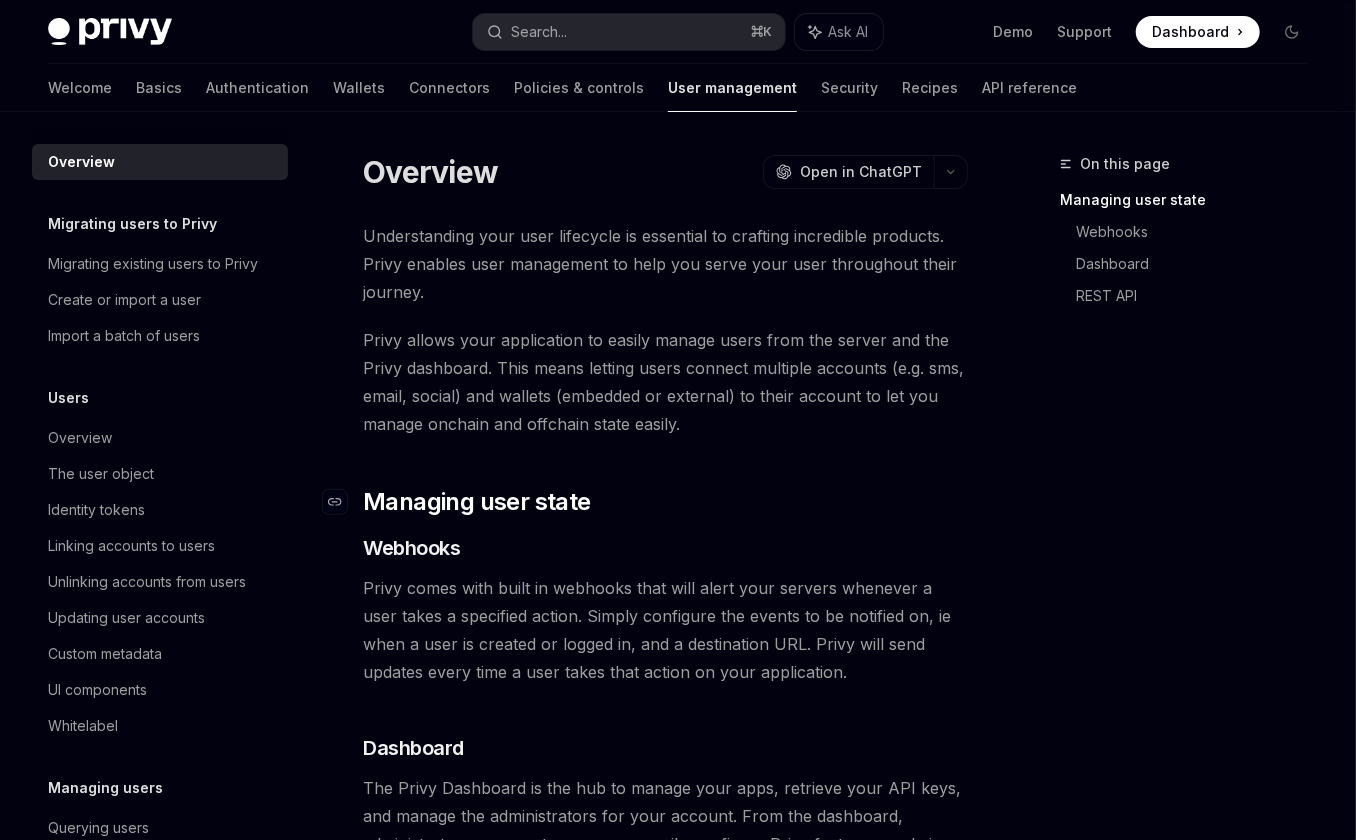 click on "​ Managing user state" at bounding box center [665, 502] 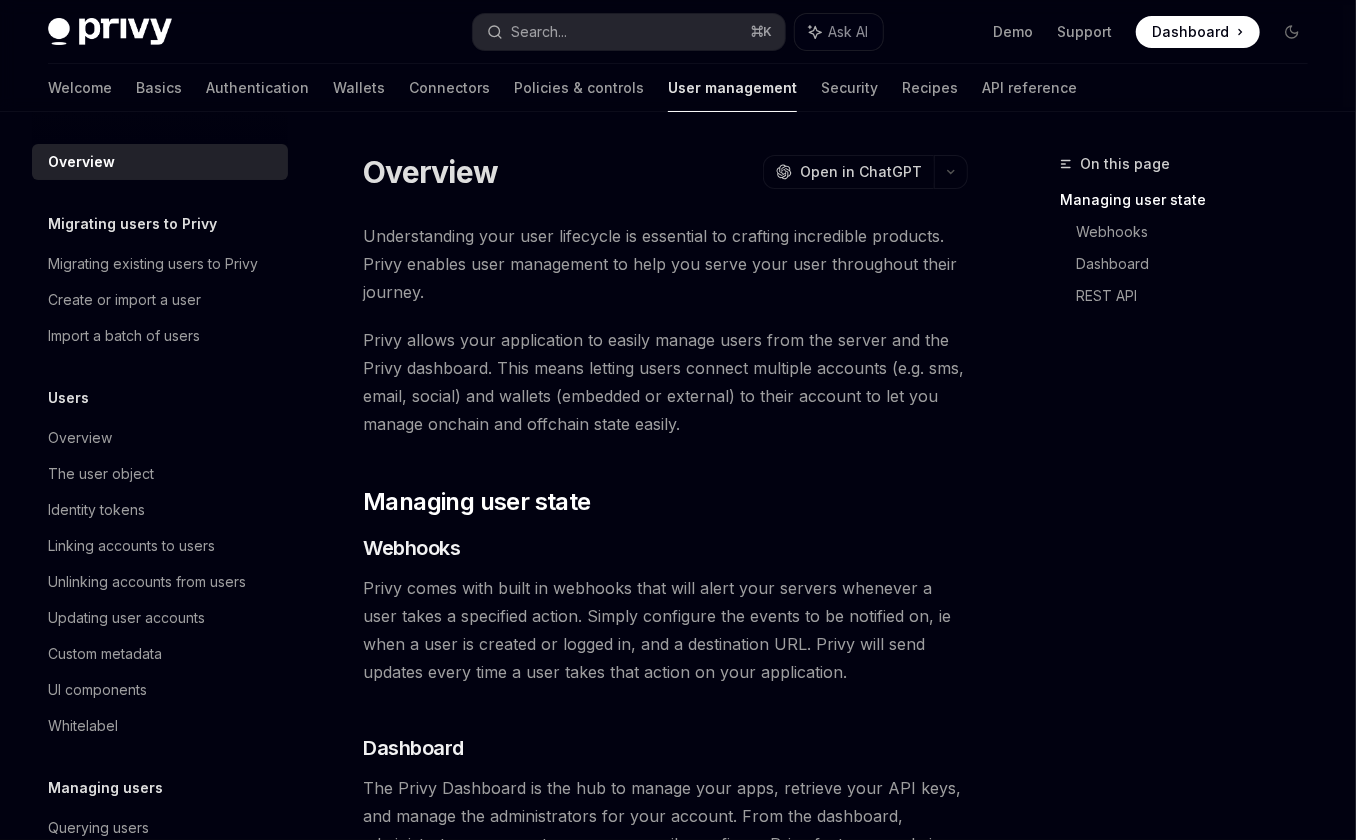 click on "Privy allows your application to easily manage users from the server and the Privy dashboard. This means letting users connect multiple accounts (e.g. sms, email, social) and wallets (embedded or external) to their account to let you manage onchain and offchain state easily." at bounding box center (665, 382) 